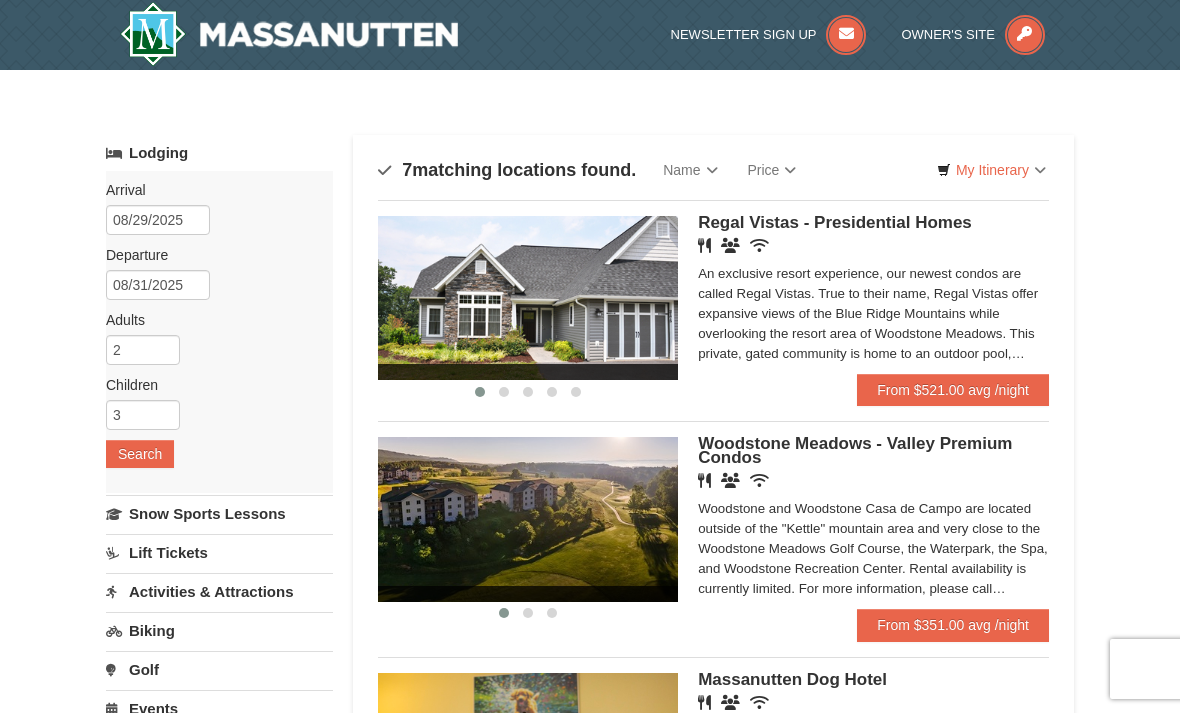 scroll, scrollTop: 0, scrollLeft: 0, axis: both 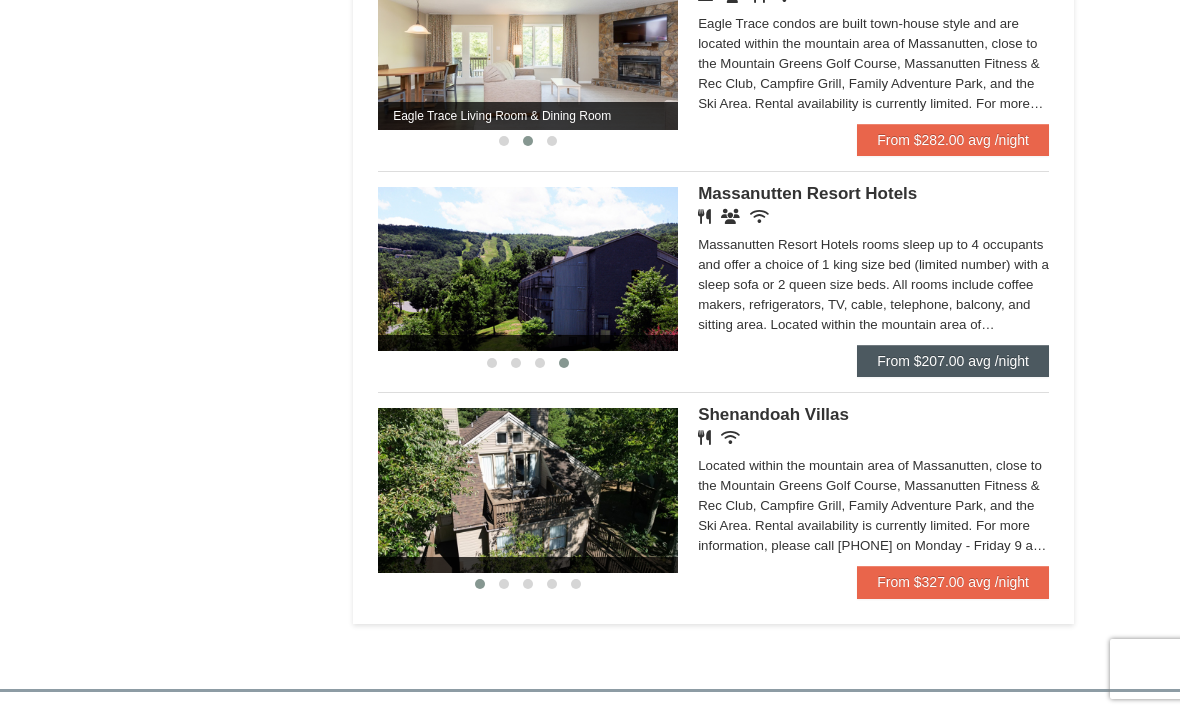 click on "From $207.00 avg /night" at bounding box center [953, 361] 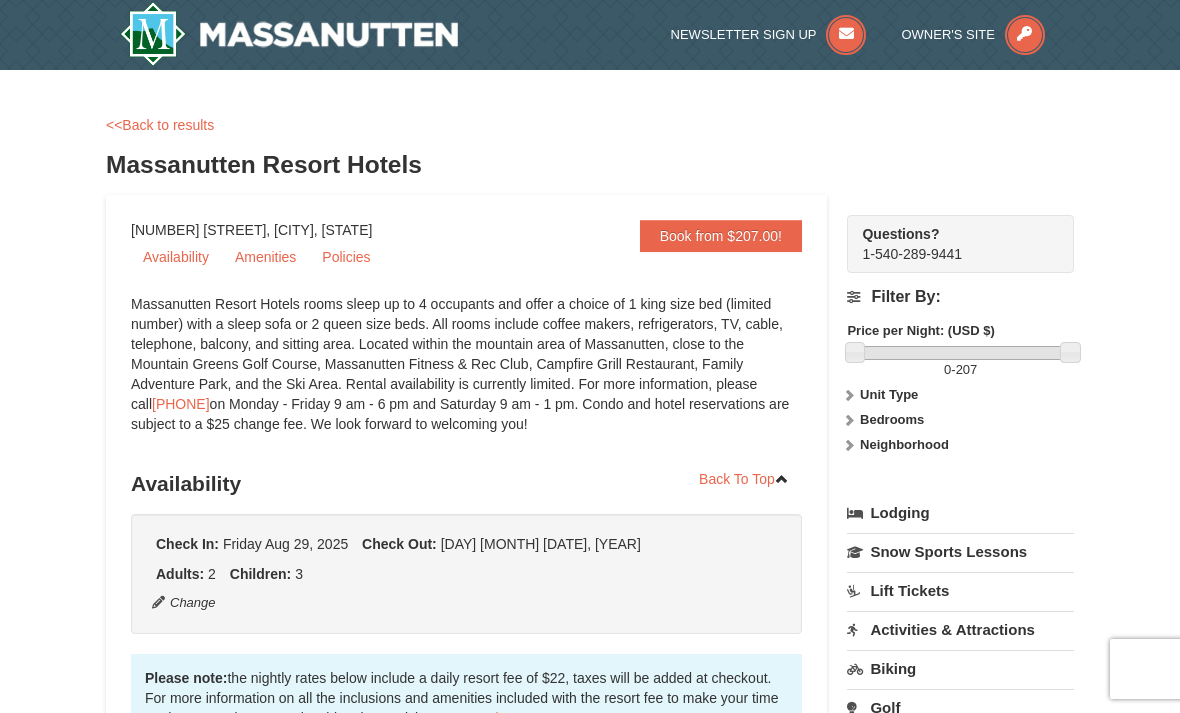 scroll, scrollTop: 0, scrollLeft: 0, axis: both 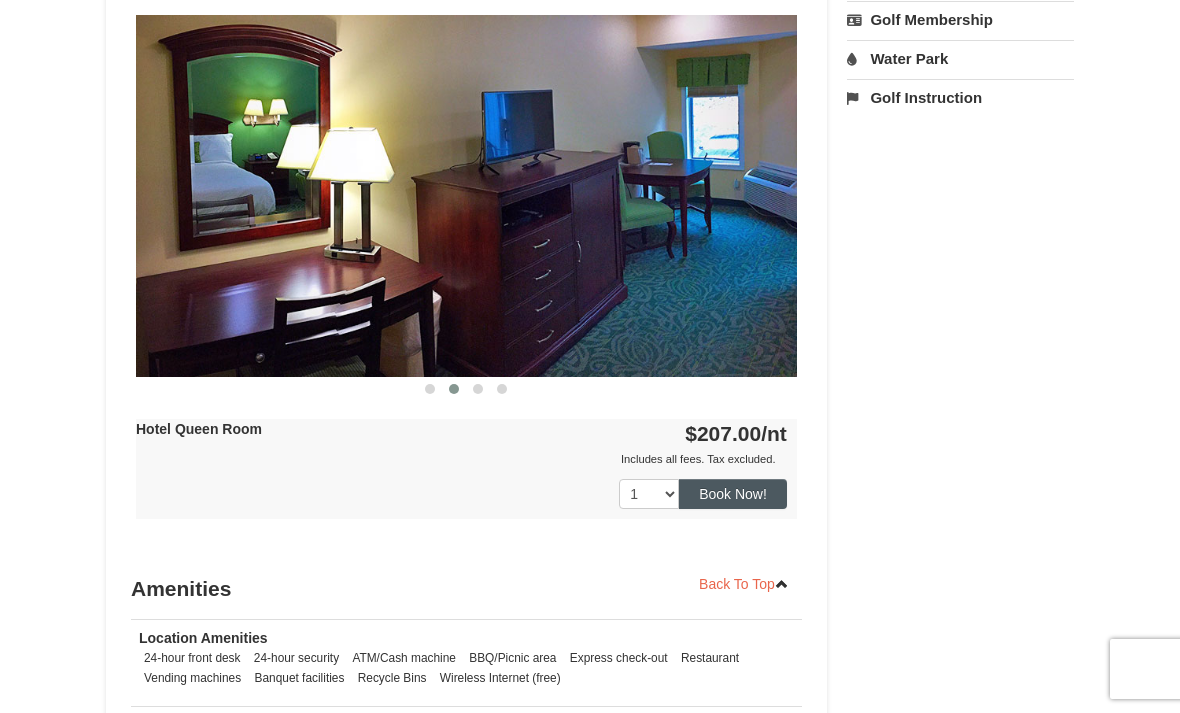 click on "Book Now!" at bounding box center [733, 494] 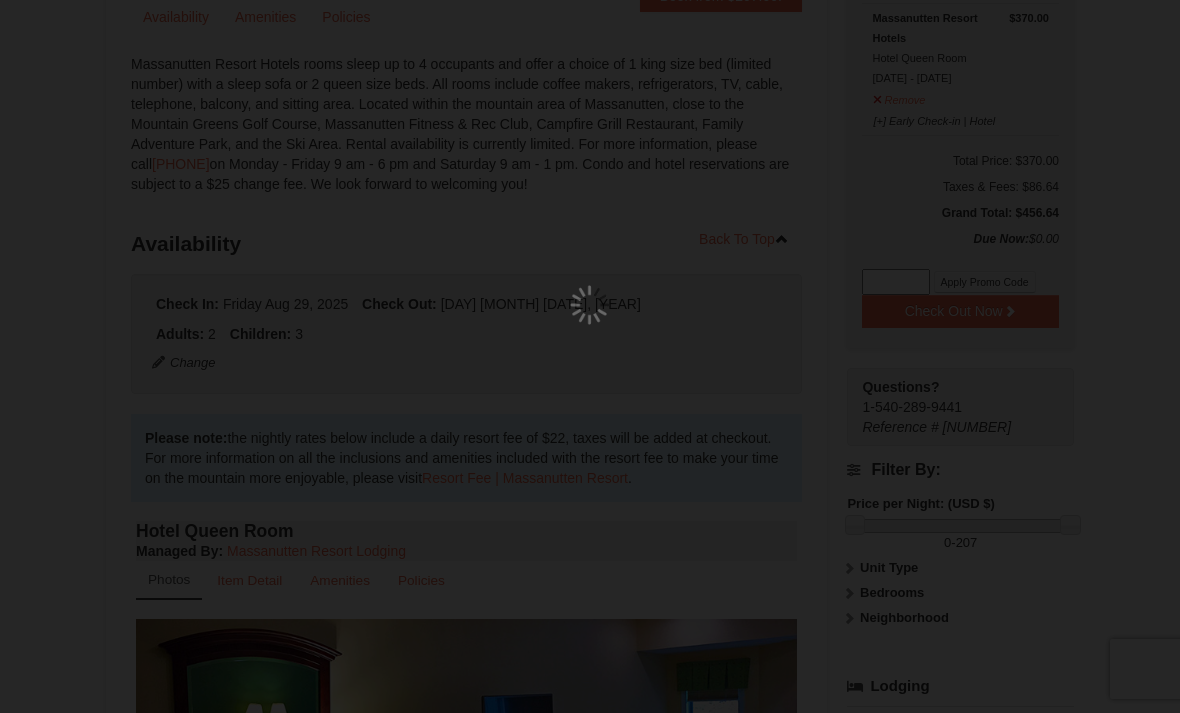 scroll, scrollTop: 195, scrollLeft: 0, axis: vertical 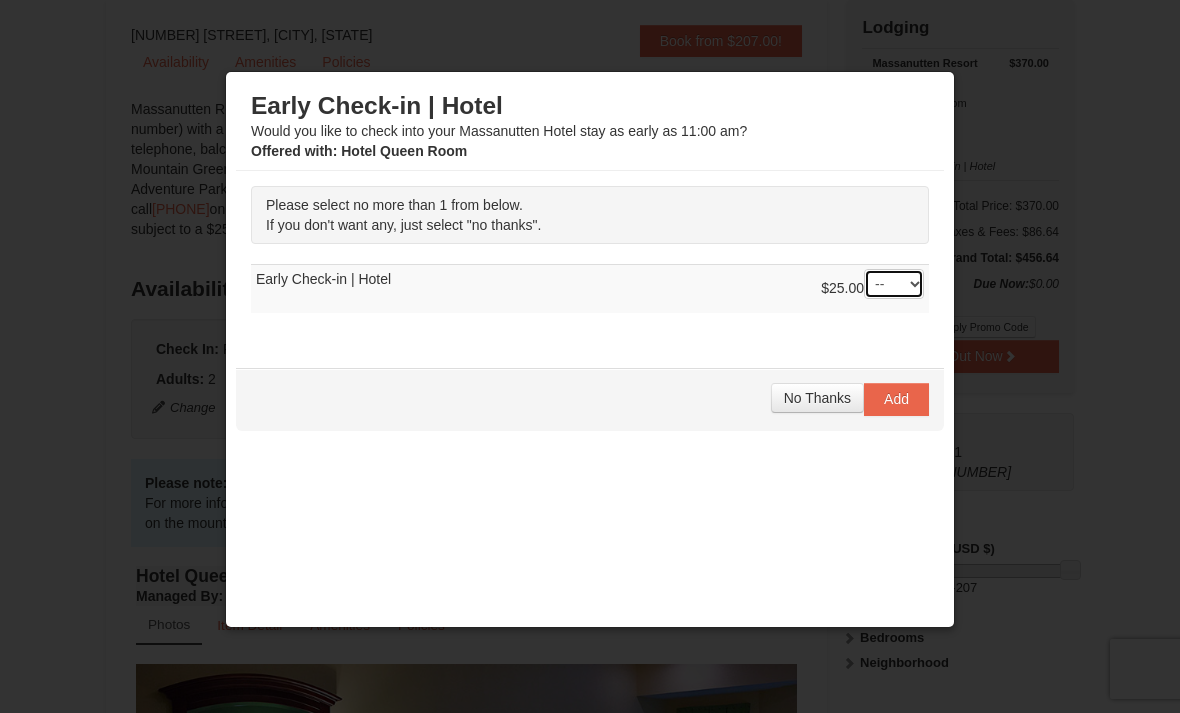 click on "--
01" at bounding box center [894, 284] 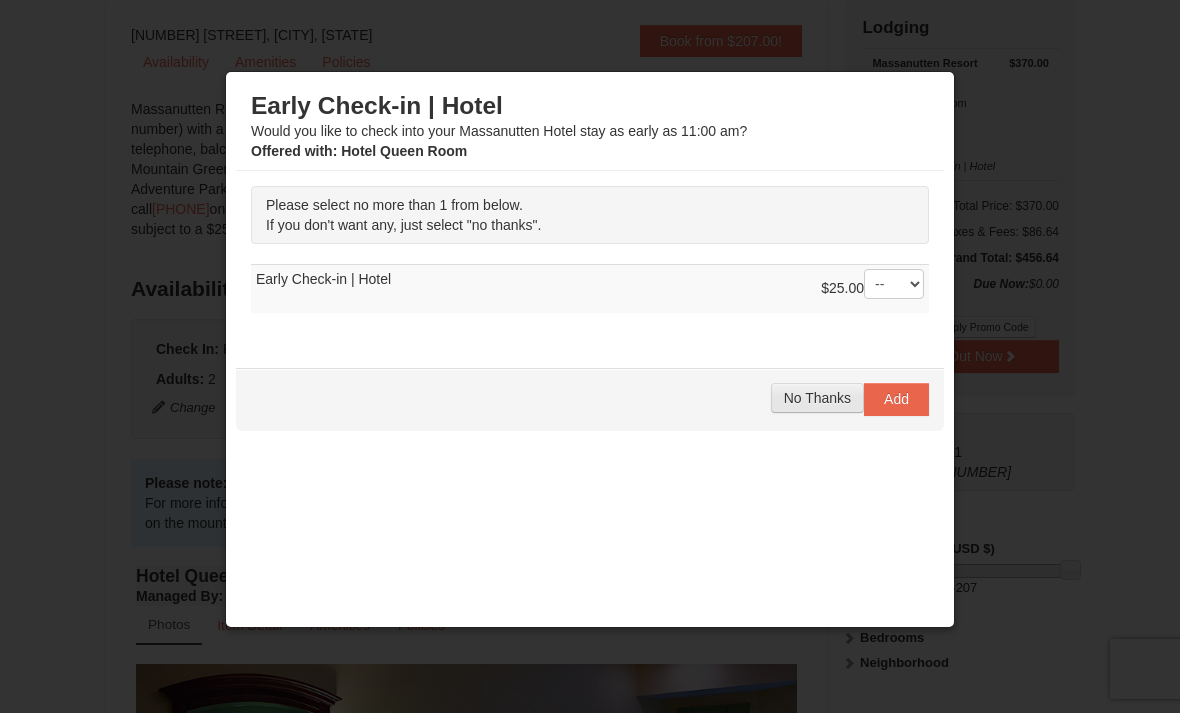 click on "No Thanks" at bounding box center [817, 398] 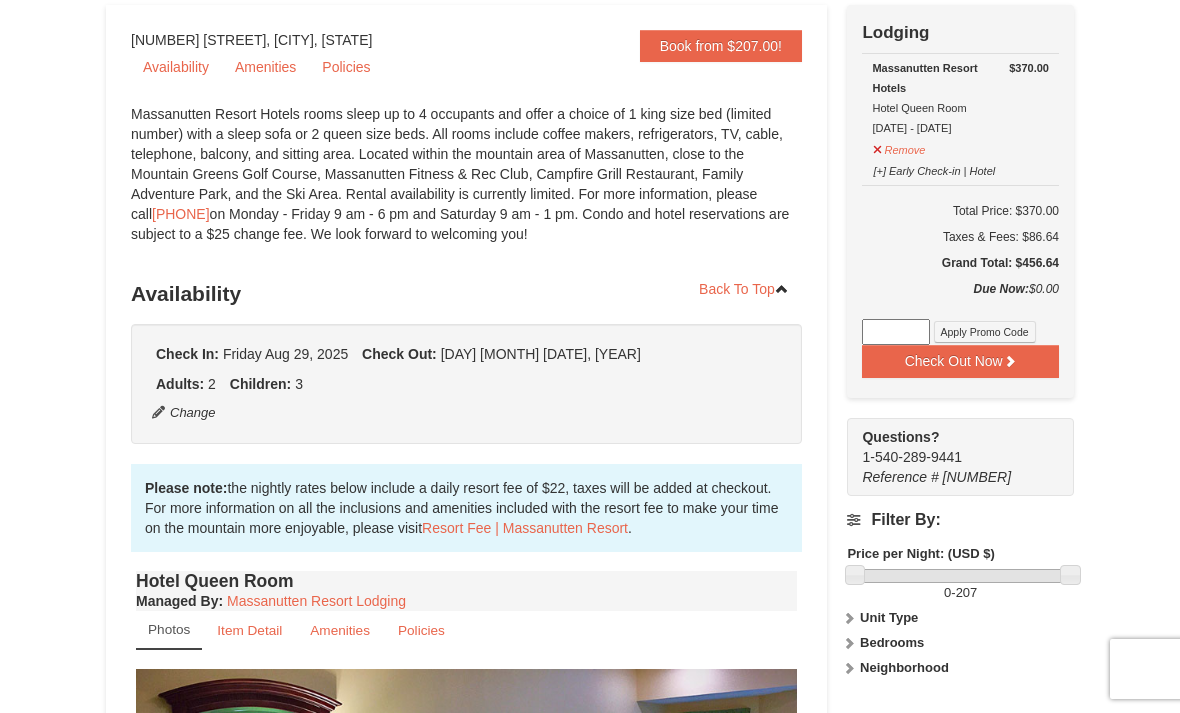 scroll, scrollTop: 0, scrollLeft: 0, axis: both 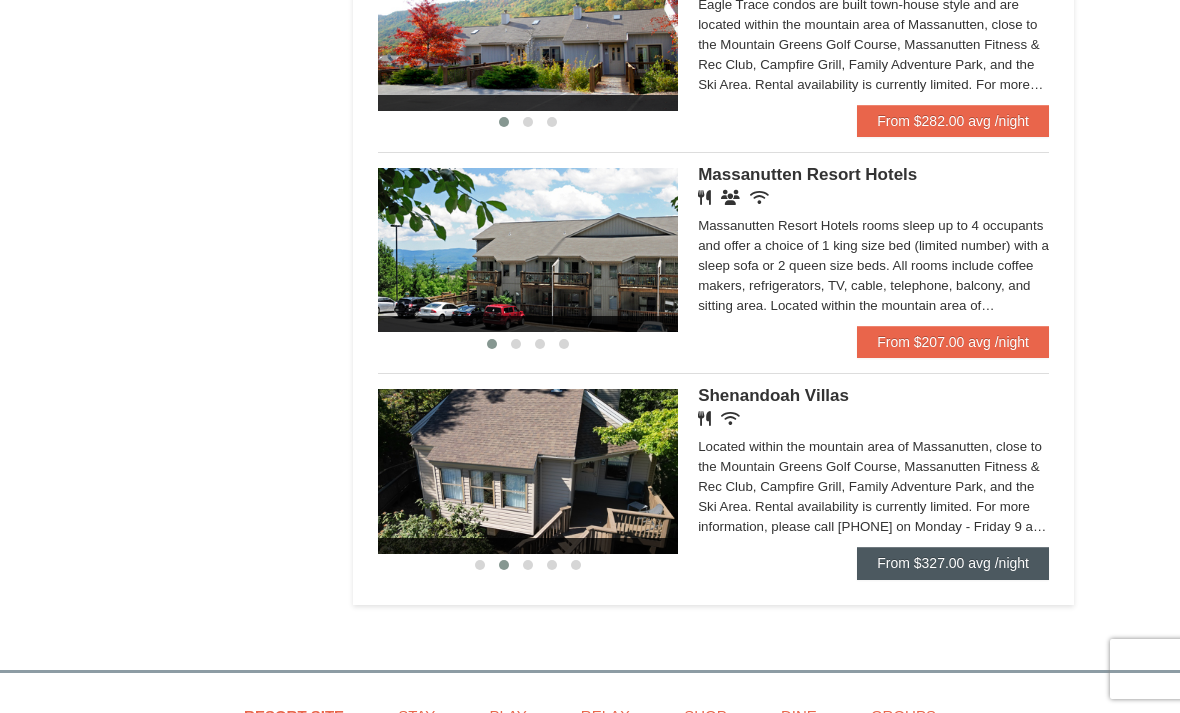 click on "From $327.00 avg /night" at bounding box center [953, 563] 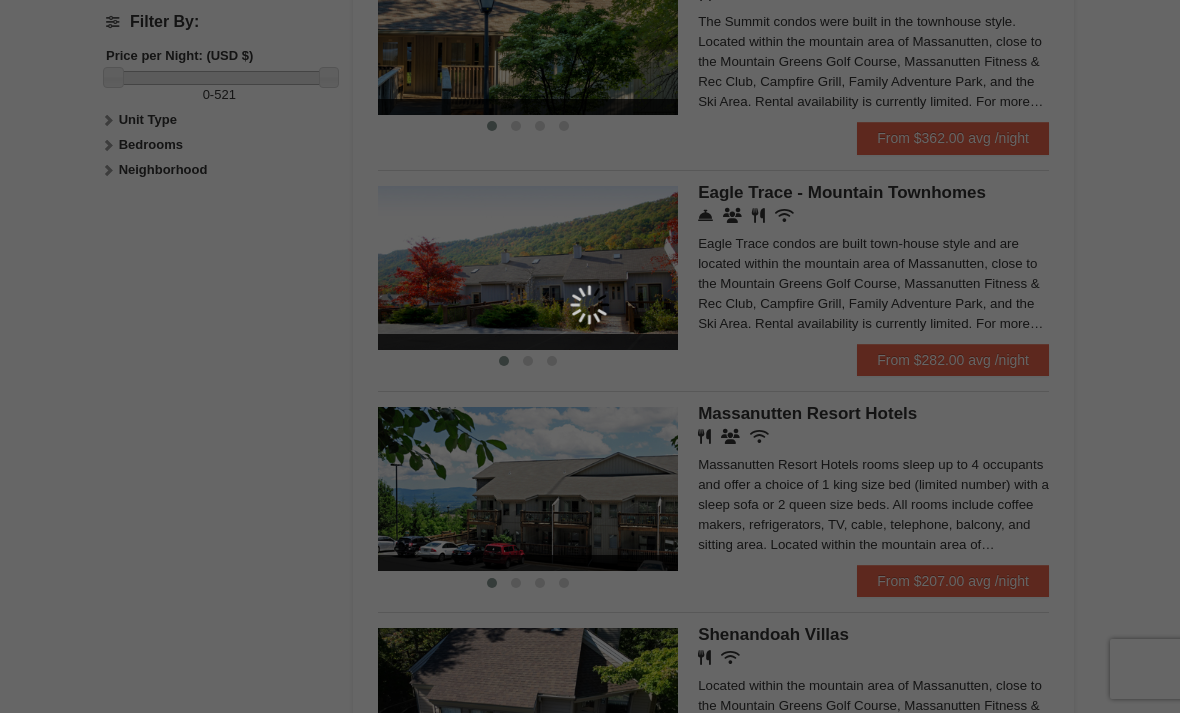 scroll, scrollTop: 935, scrollLeft: 0, axis: vertical 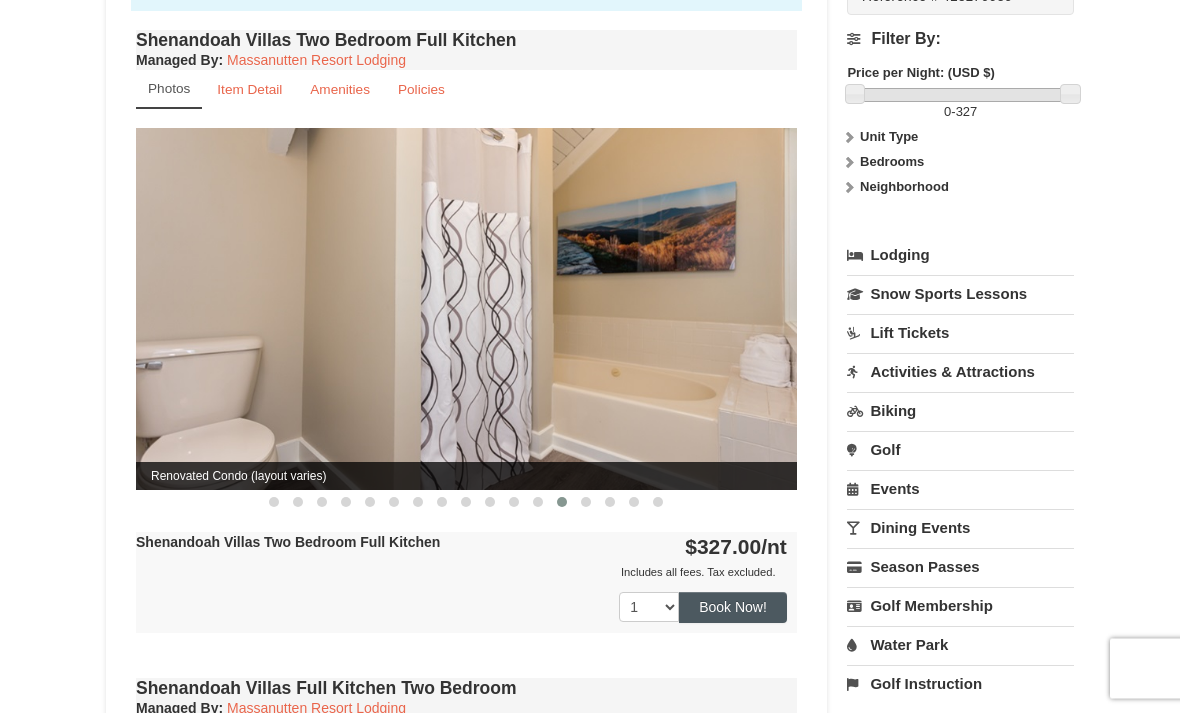 click on "Book Now!" at bounding box center [733, 608] 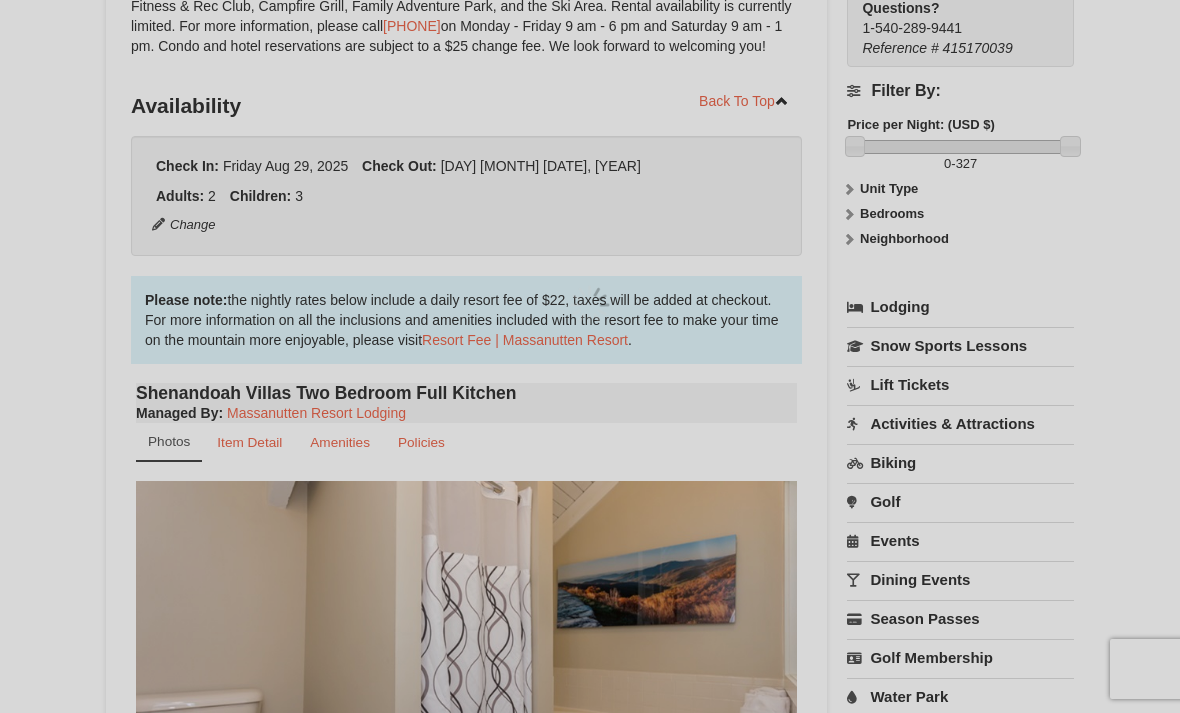 scroll, scrollTop: 195, scrollLeft: 0, axis: vertical 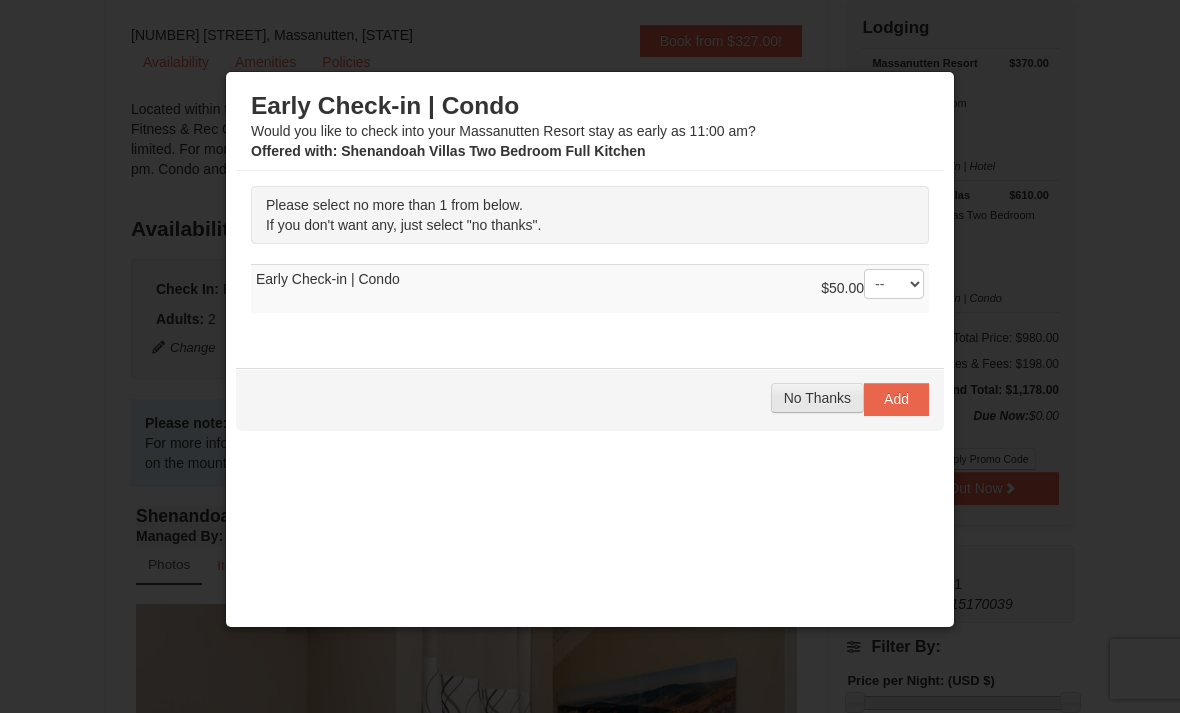 click on "No Thanks" at bounding box center [817, 398] 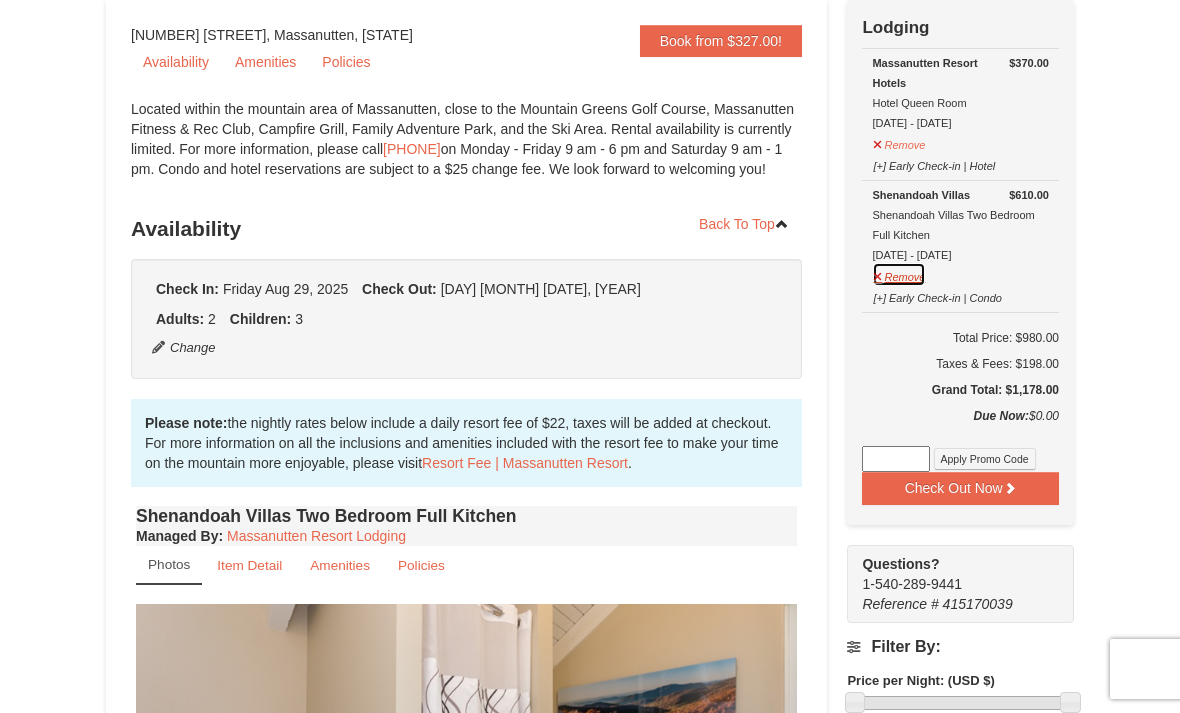 click on "Remove" at bounding box center [899, 274] 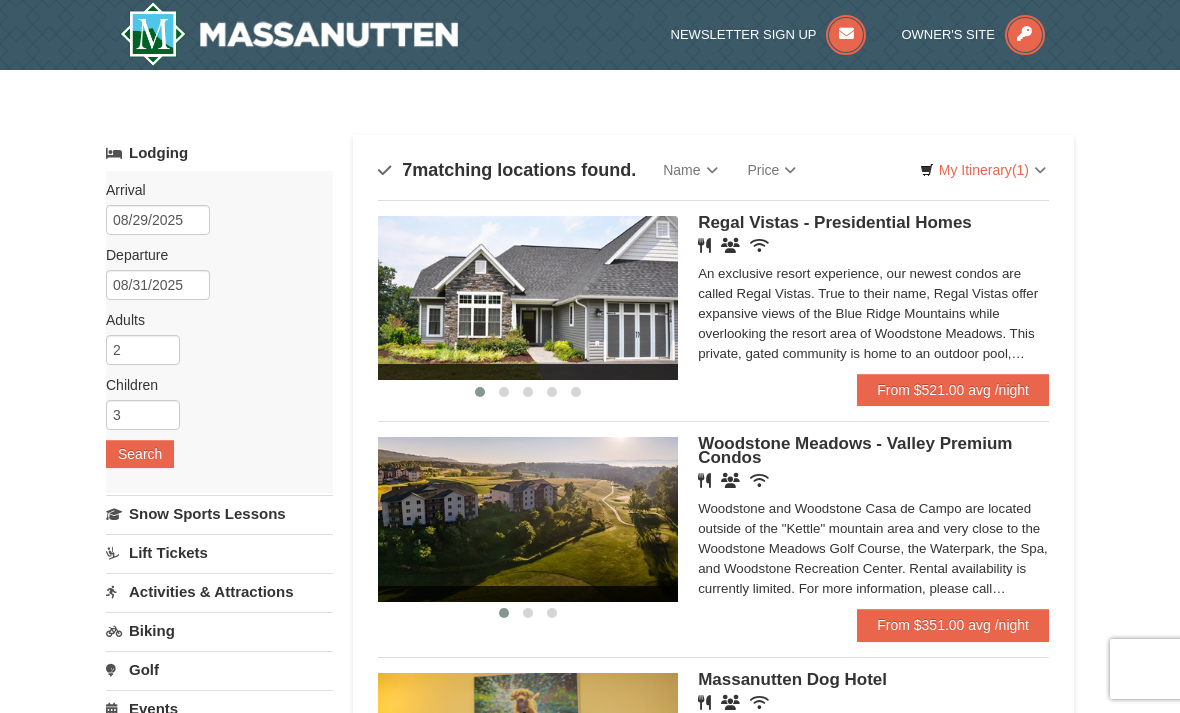 scroll, scrollTop: 0, scrollLeft: 0, axis: both 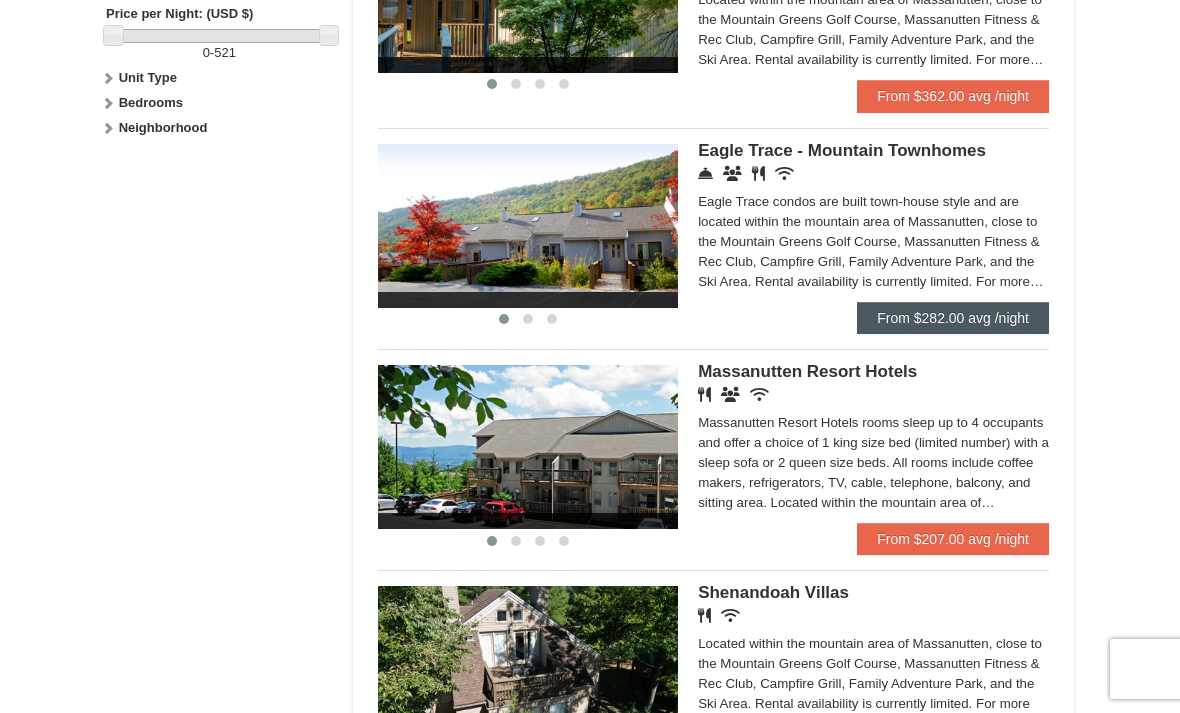 click on "From $282.00 avg /night" at bounding box center [953, 318] 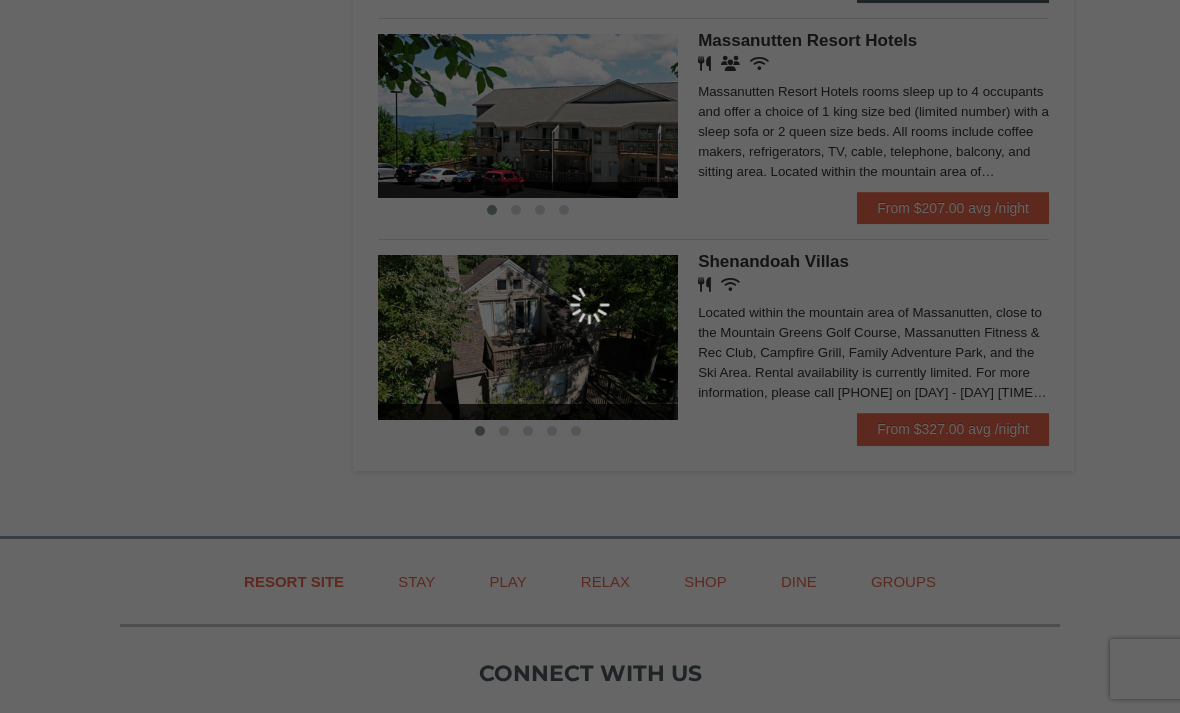 scroll, scrollTop: 1286, scrollLeft: 0, axis: vertical 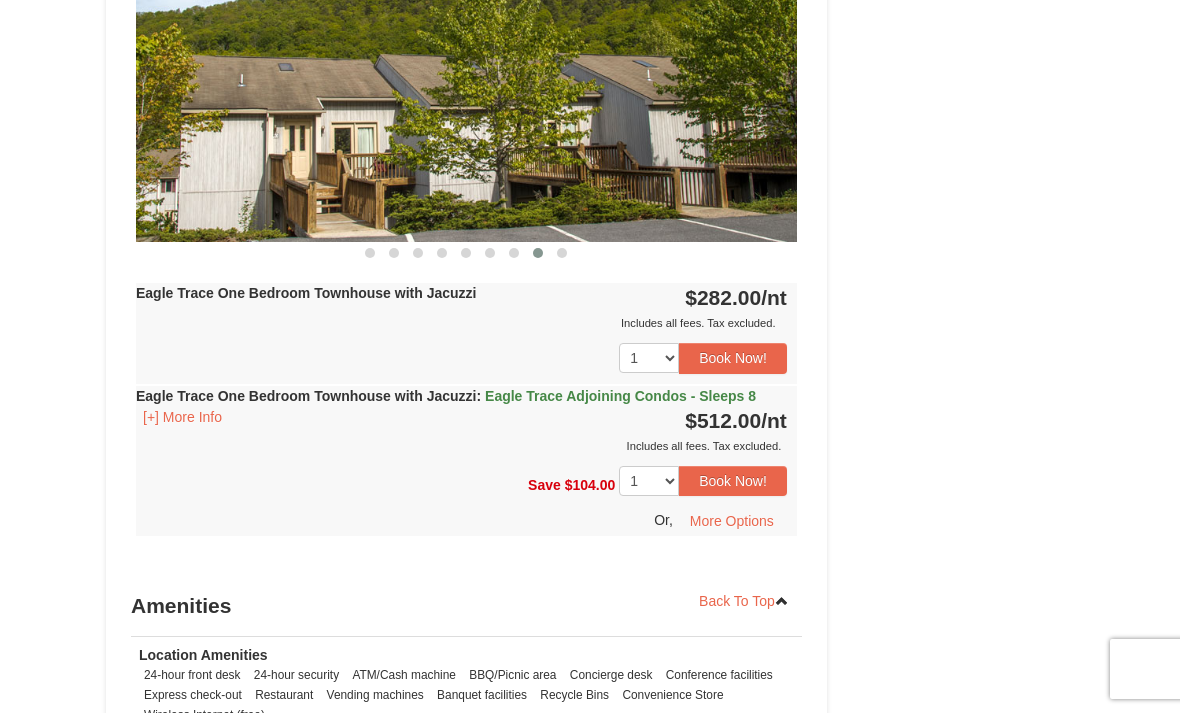 click on "1
2
3
4
5
6
7
8
9
10
11
12 13" at bounding box center [466, 358] 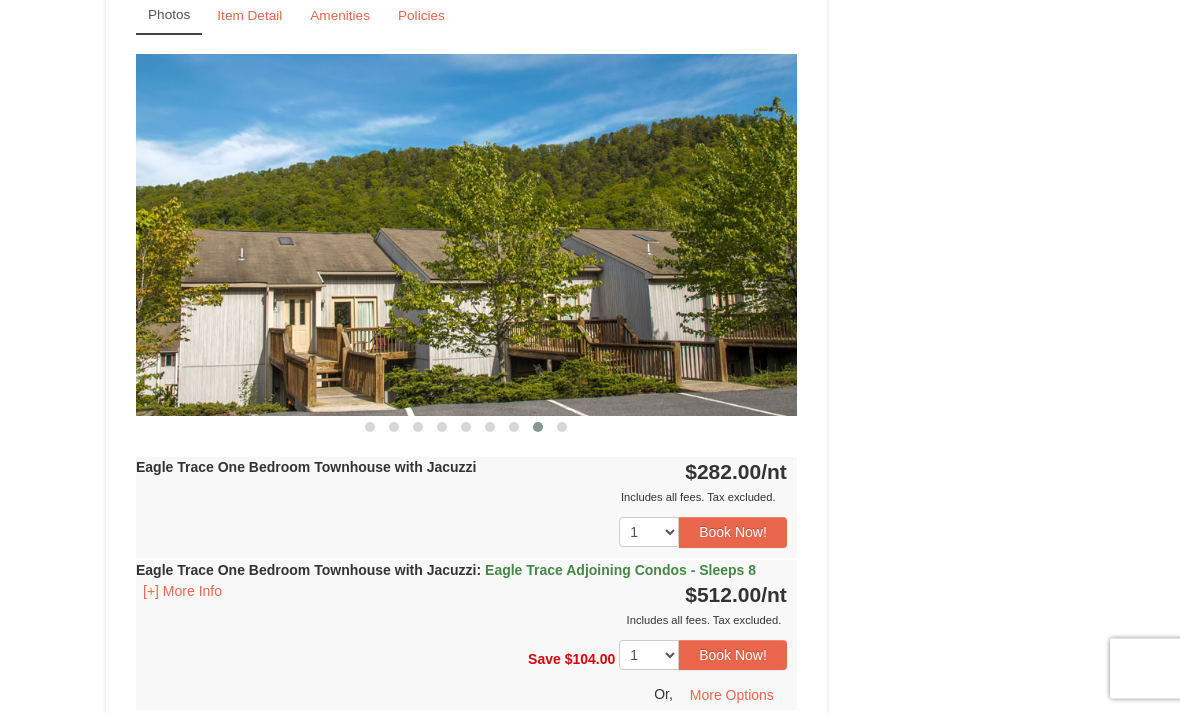 scroll, scrollTop: 1600, scrollLeft: 0, axis: vertical 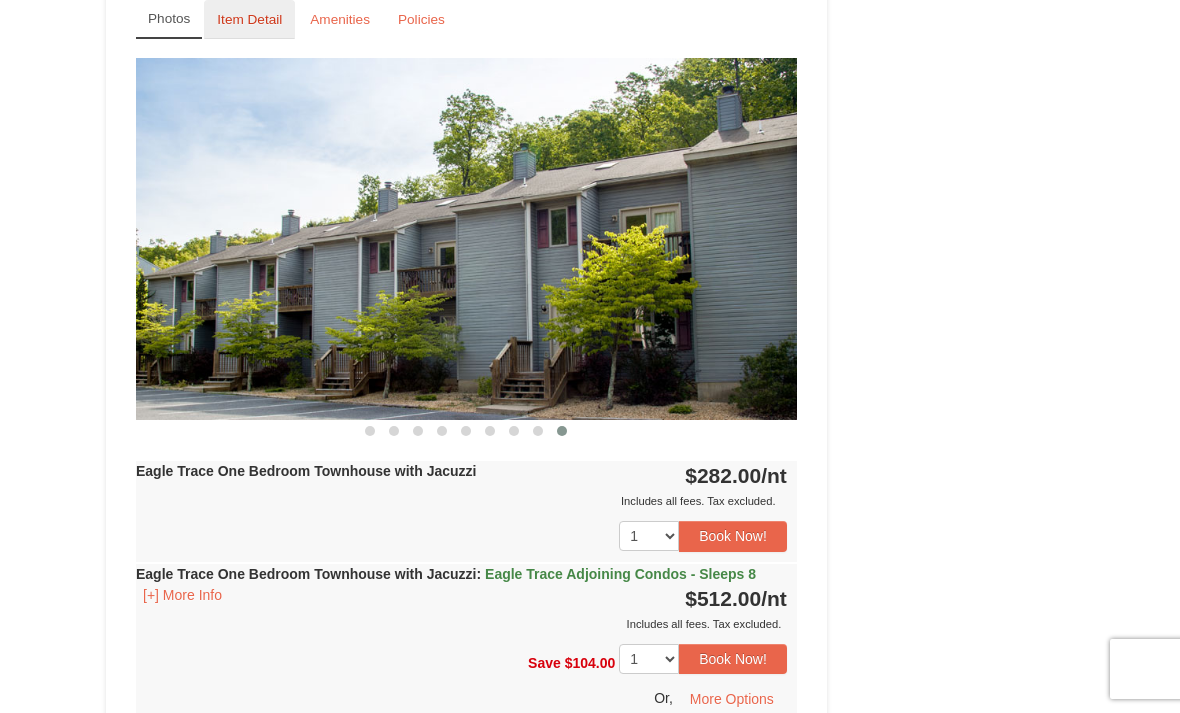 click on "Item Detail" at bounding box center (249, 19) 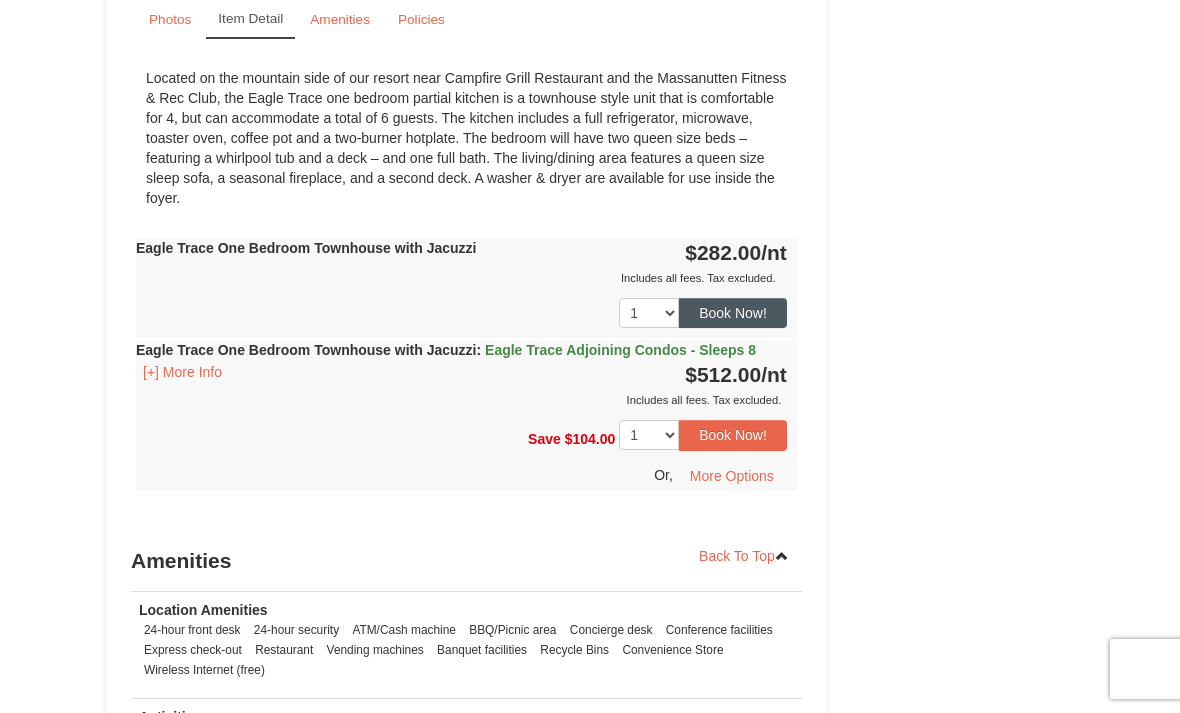 click on "Book Now!" at bounding box center (733, 313) 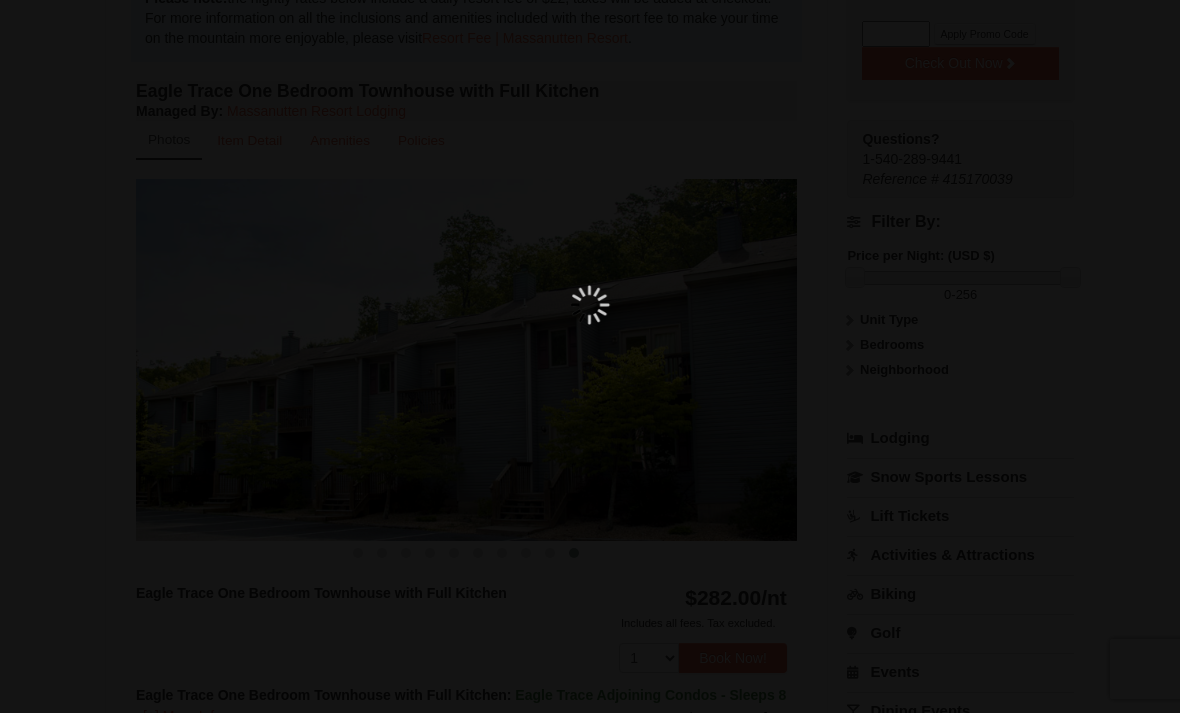 scroll, scrollTop: 195, scrollLeft: 0, axis: vertical 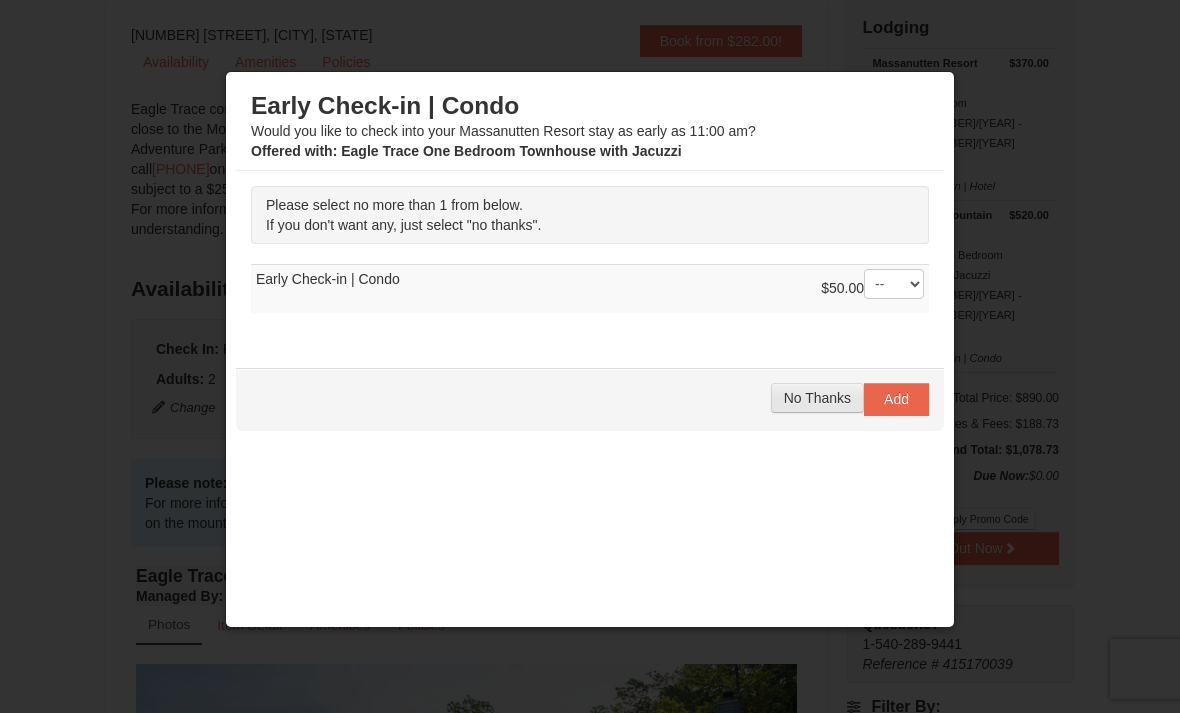 click on "No Thanks" at bounding box center (817, 398) 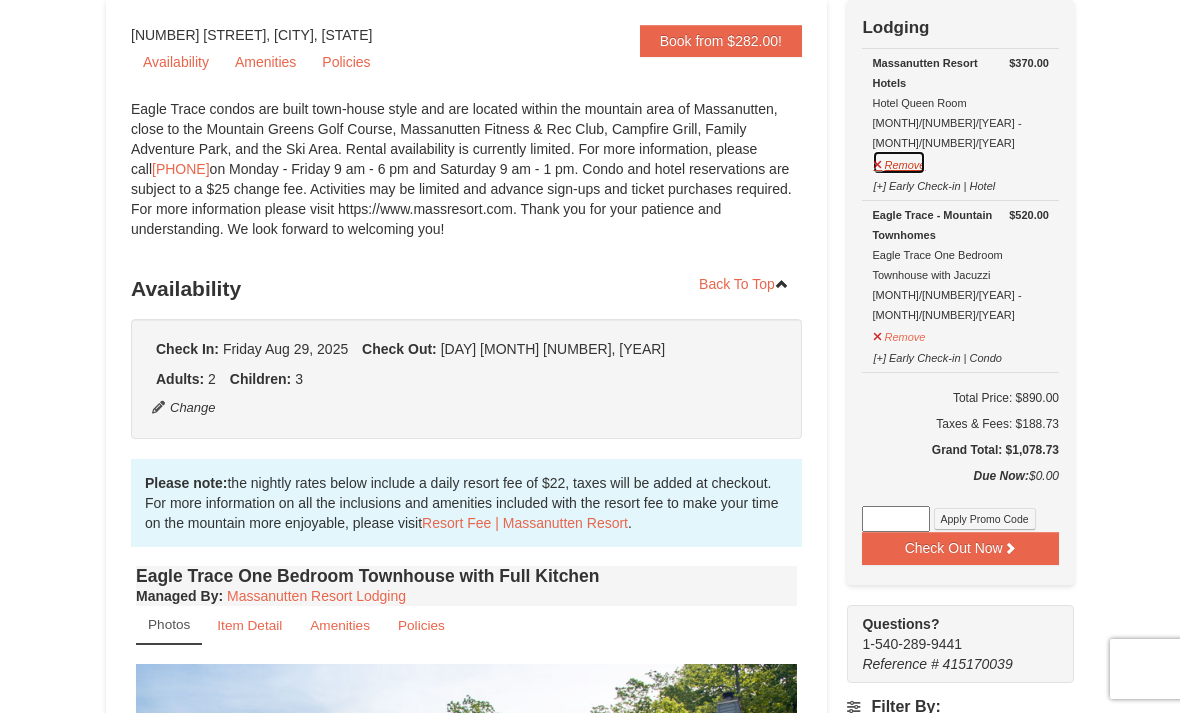 click on "Remove" at bounding box center (899, 162) 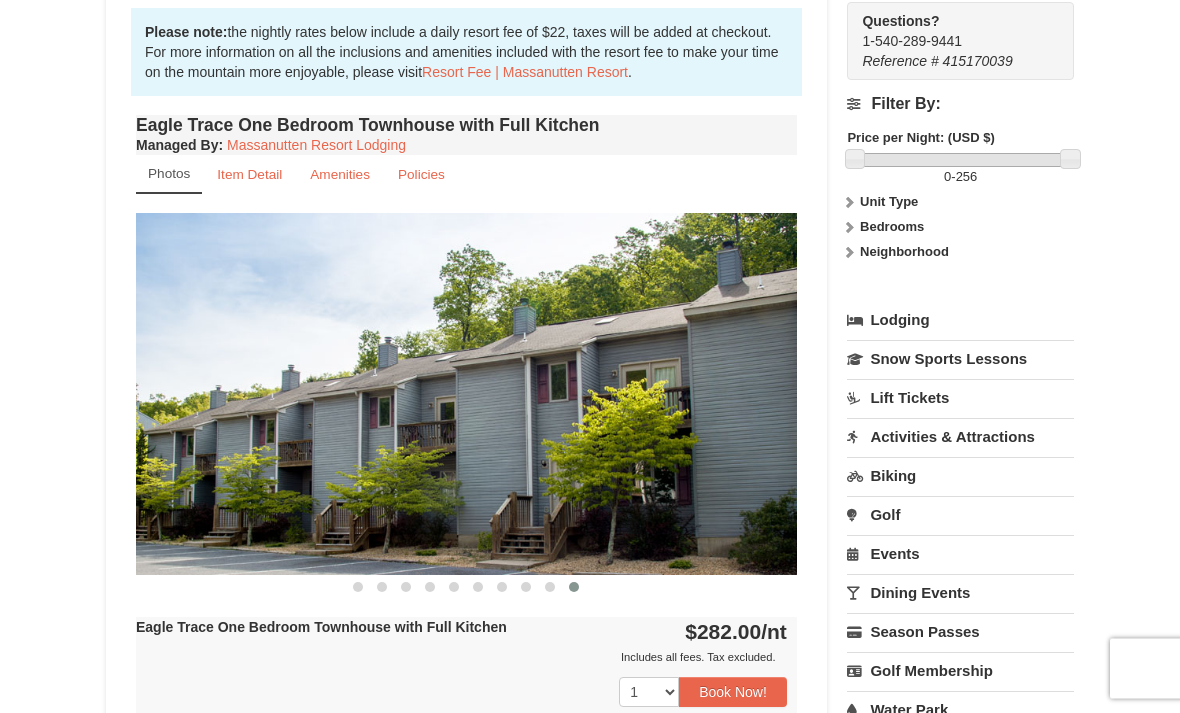 scroll, scrollTop: 649, scrollLeft: 0, axis: vertical 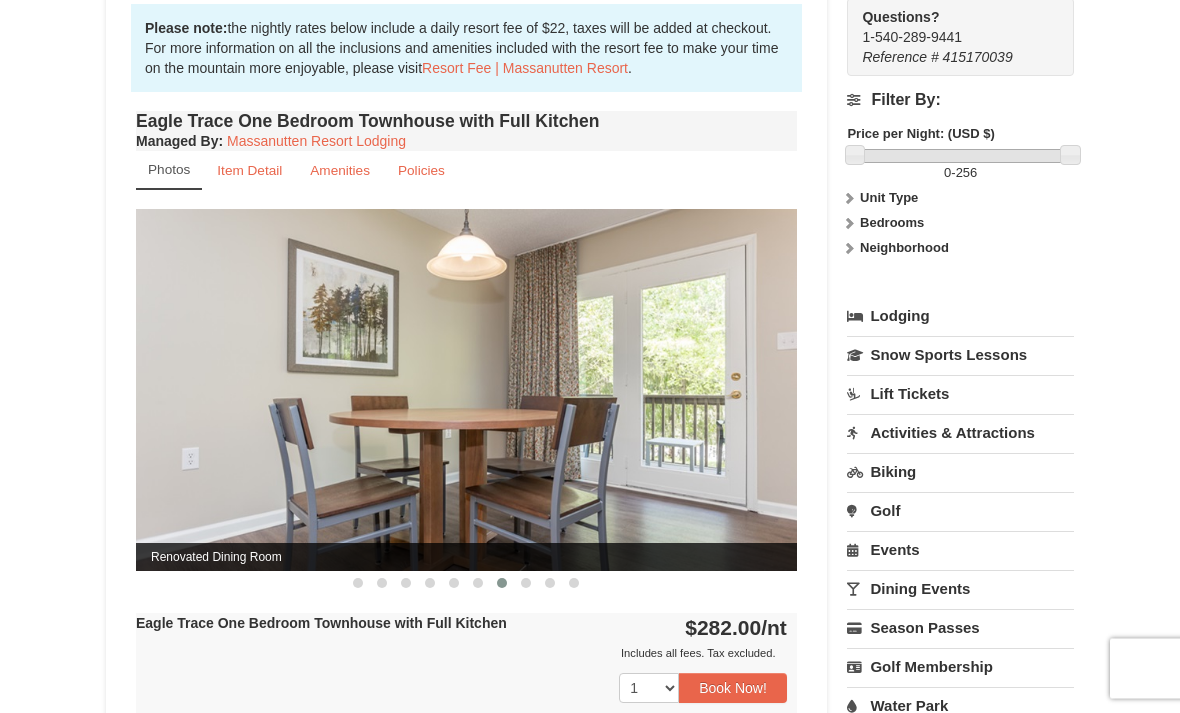click at bounding box center (466, 391) 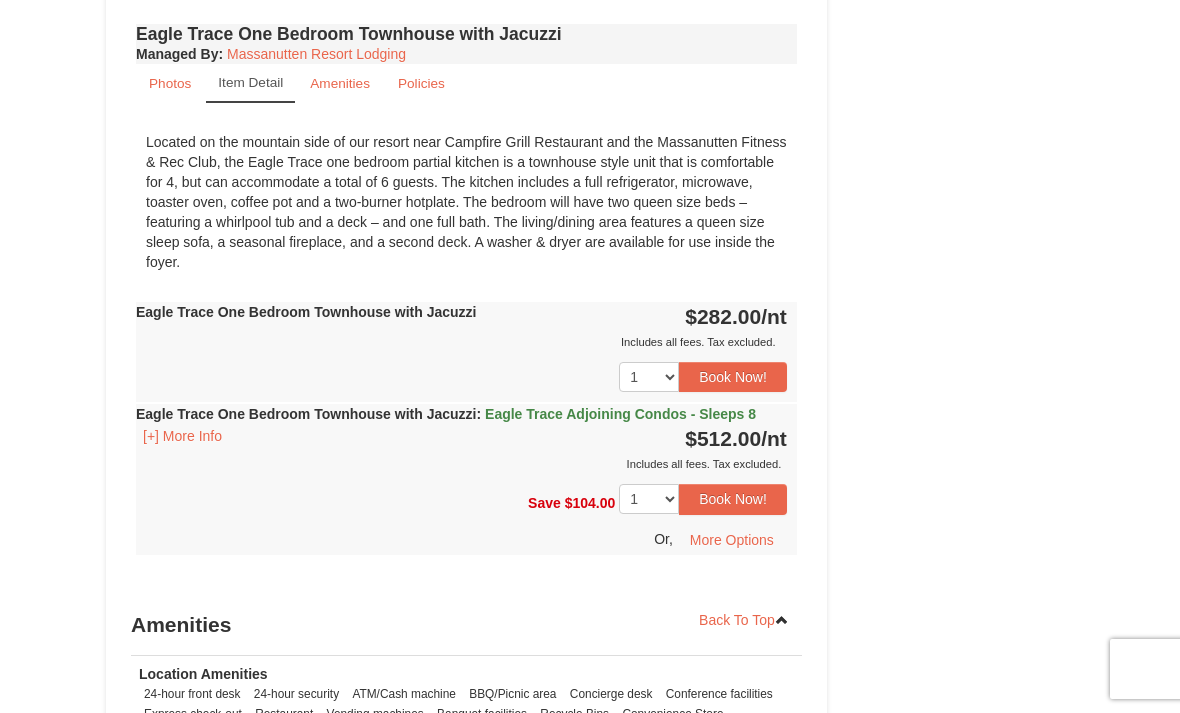 scroll, scrollTop: 1535, scrollLeft: 0, axis: vertical 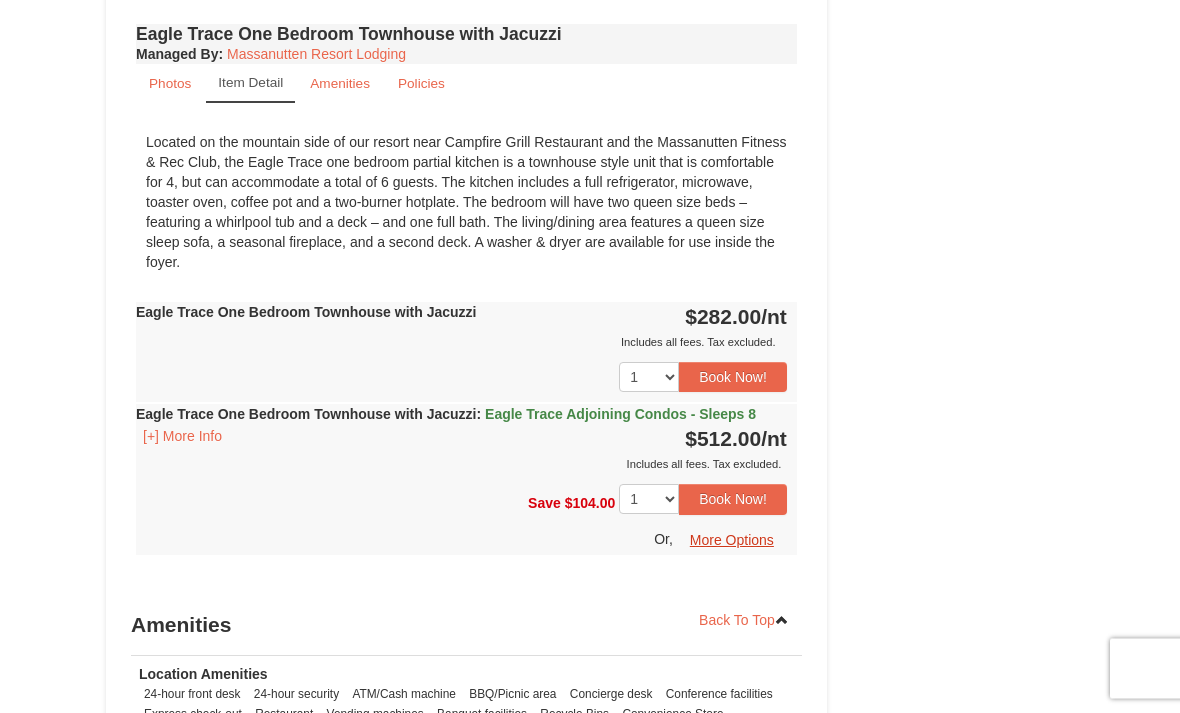 click on "More Options" at bounding box center [732, 541] 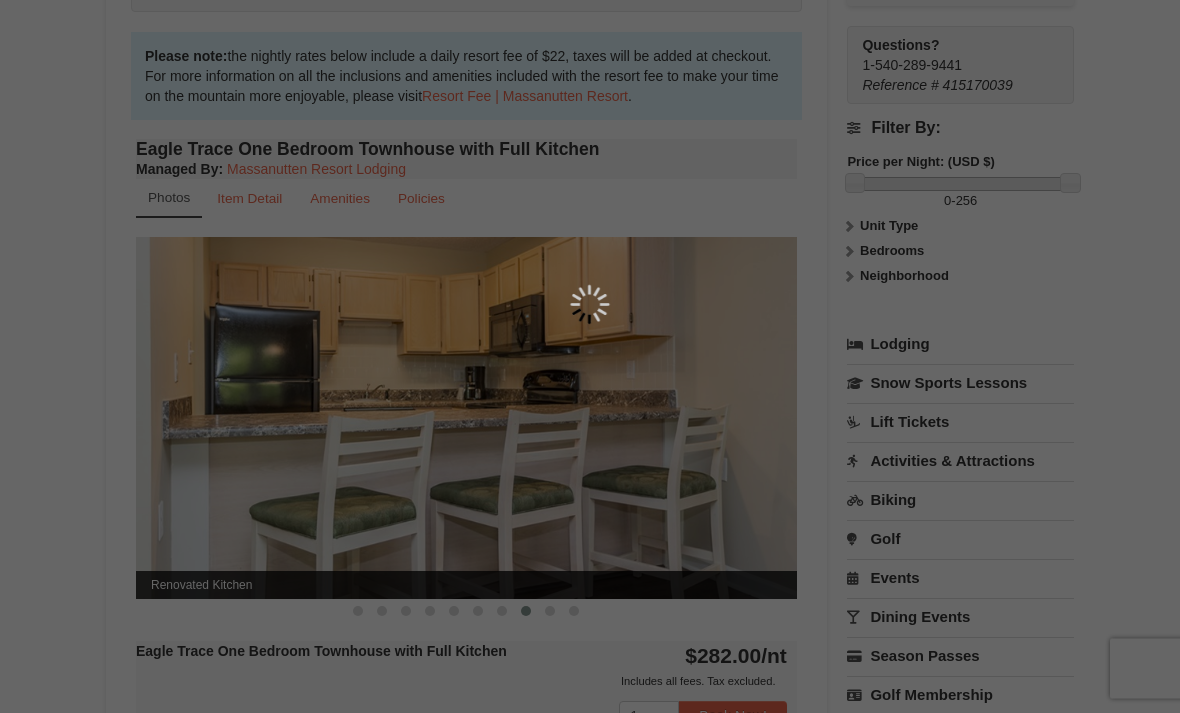 scroll, scrollTop: 606, scrollLeft: 0, axis: vertical 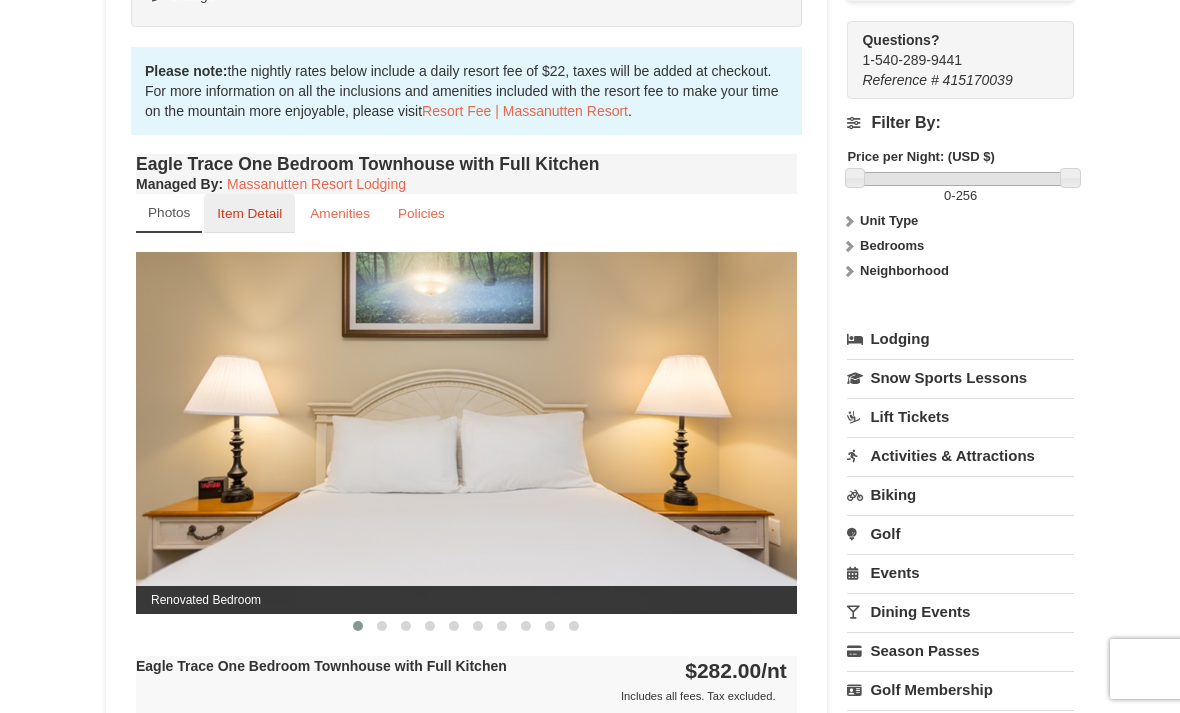 click on "Item Detail" at bounding box center [249, 213] 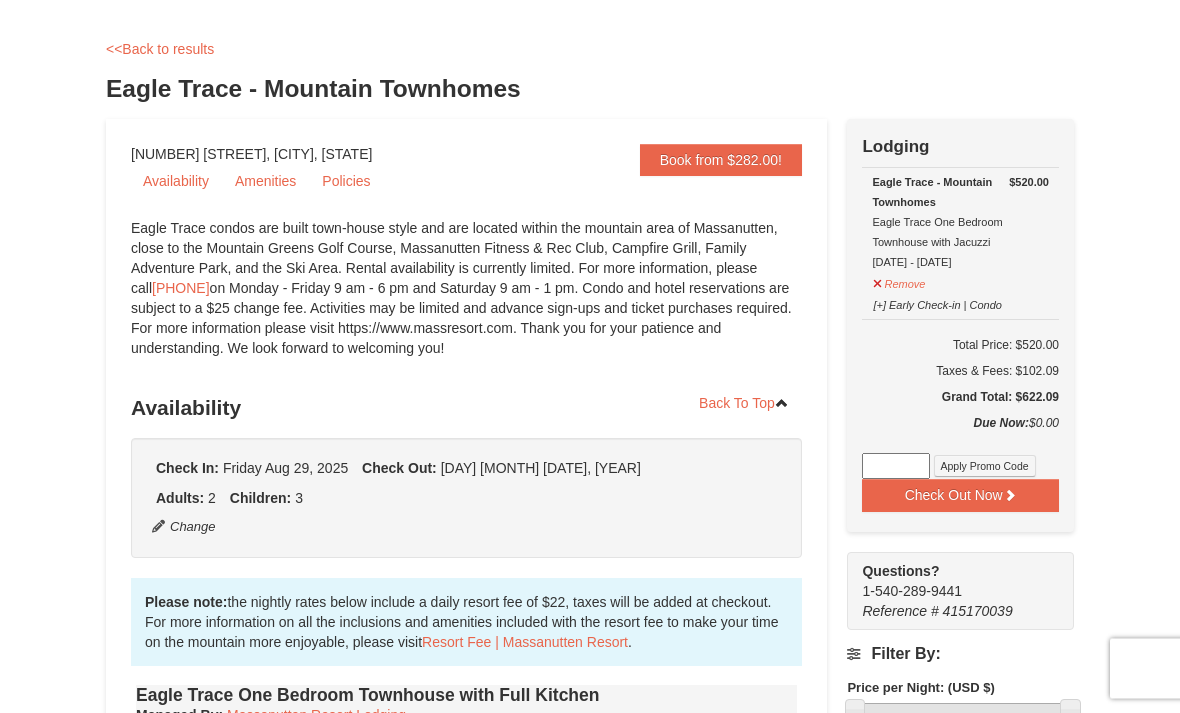 scroll, scrollTop: 0, scrollLeft: 0, axis: both 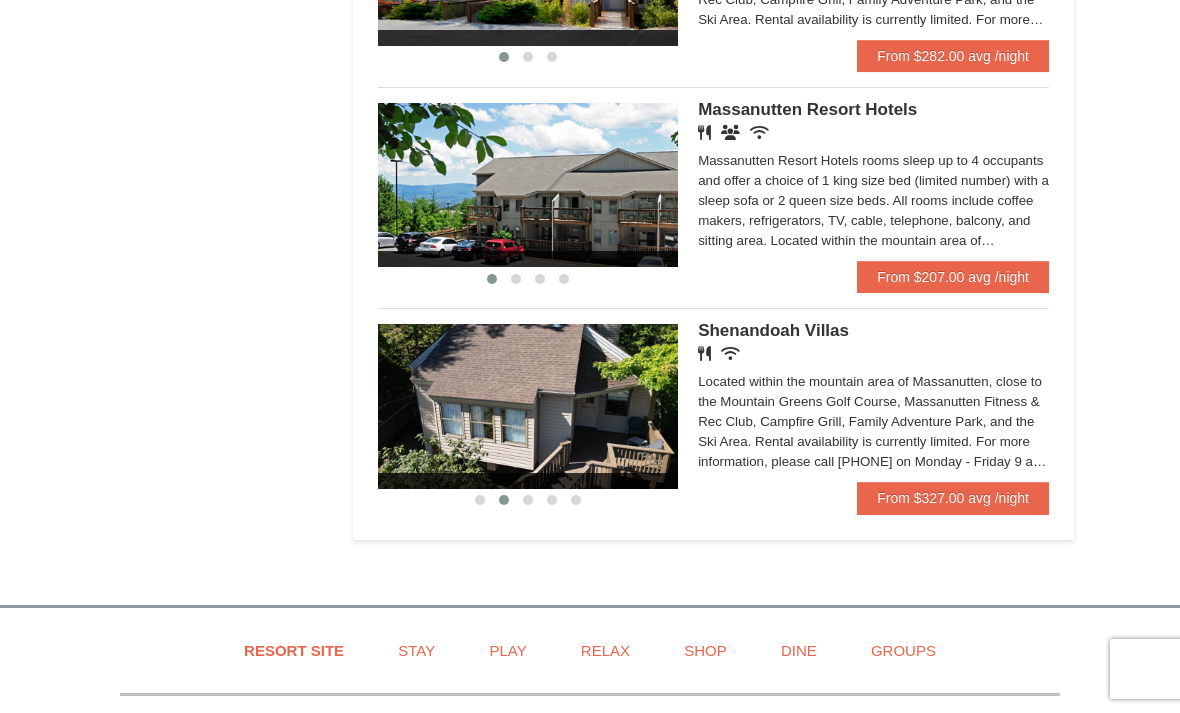 click on "From $327.00 avg /night" at bounding box center [953, 498] 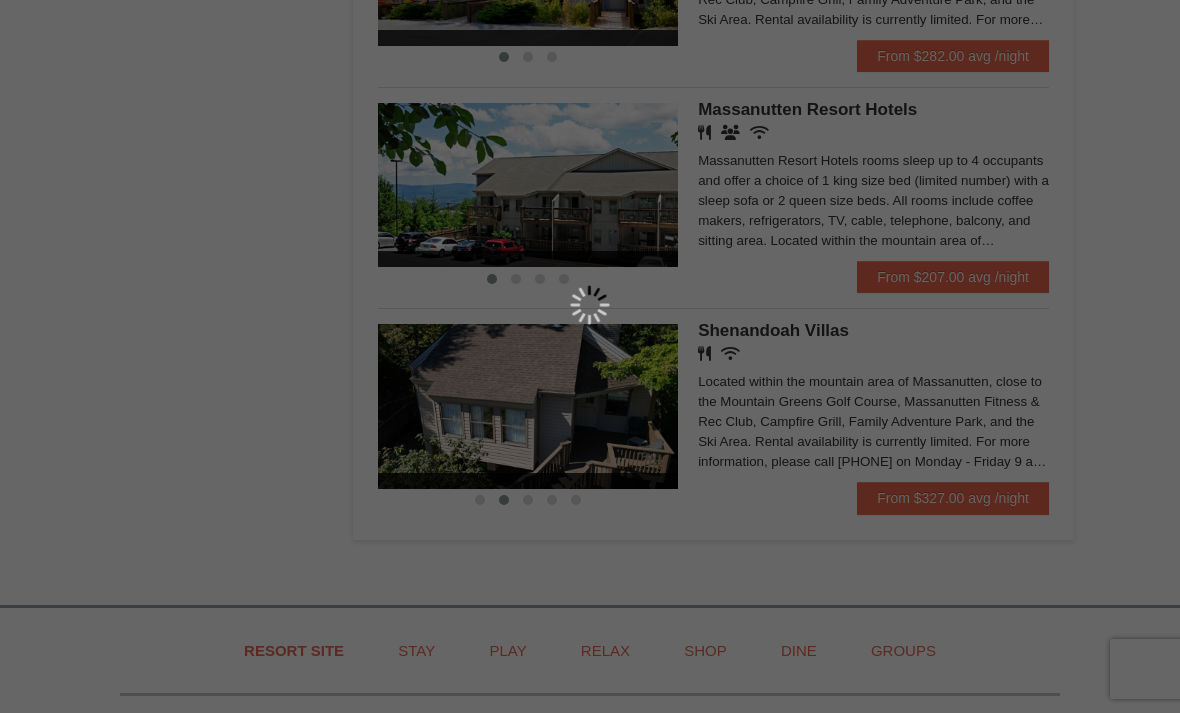 scroll, scrollTop: 1313, scrollLeft: 0, axis: vertical 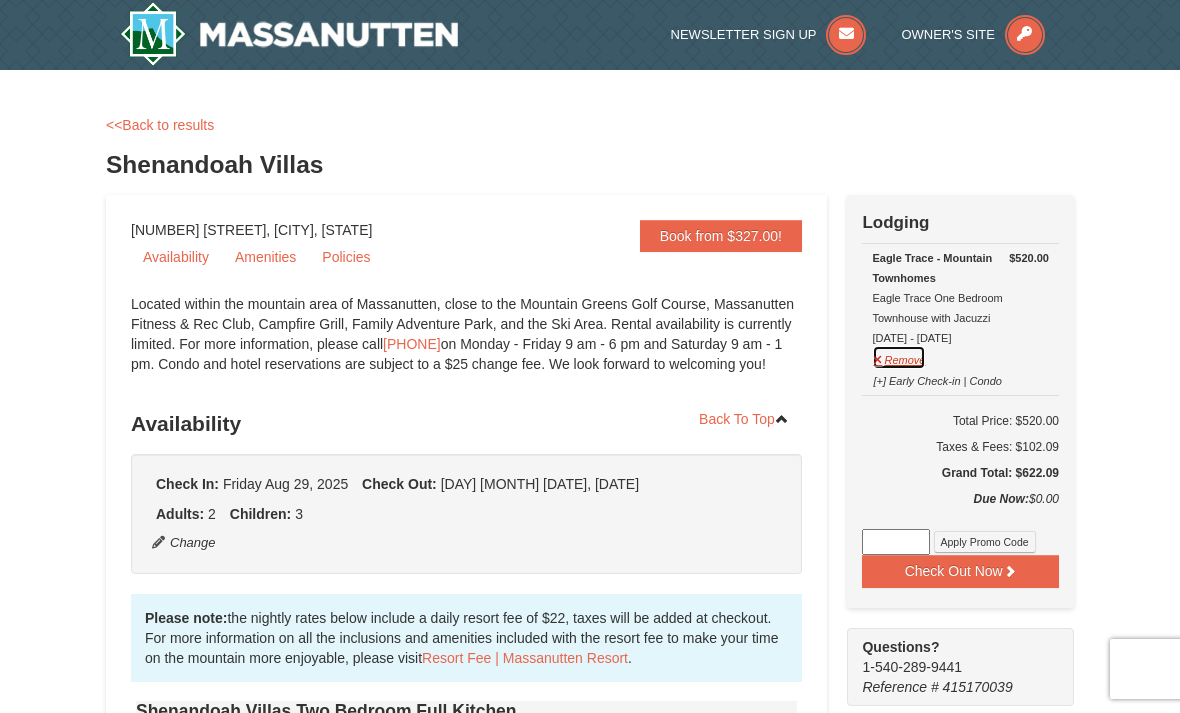 click on "Remove" at bounding box center (899, 357) 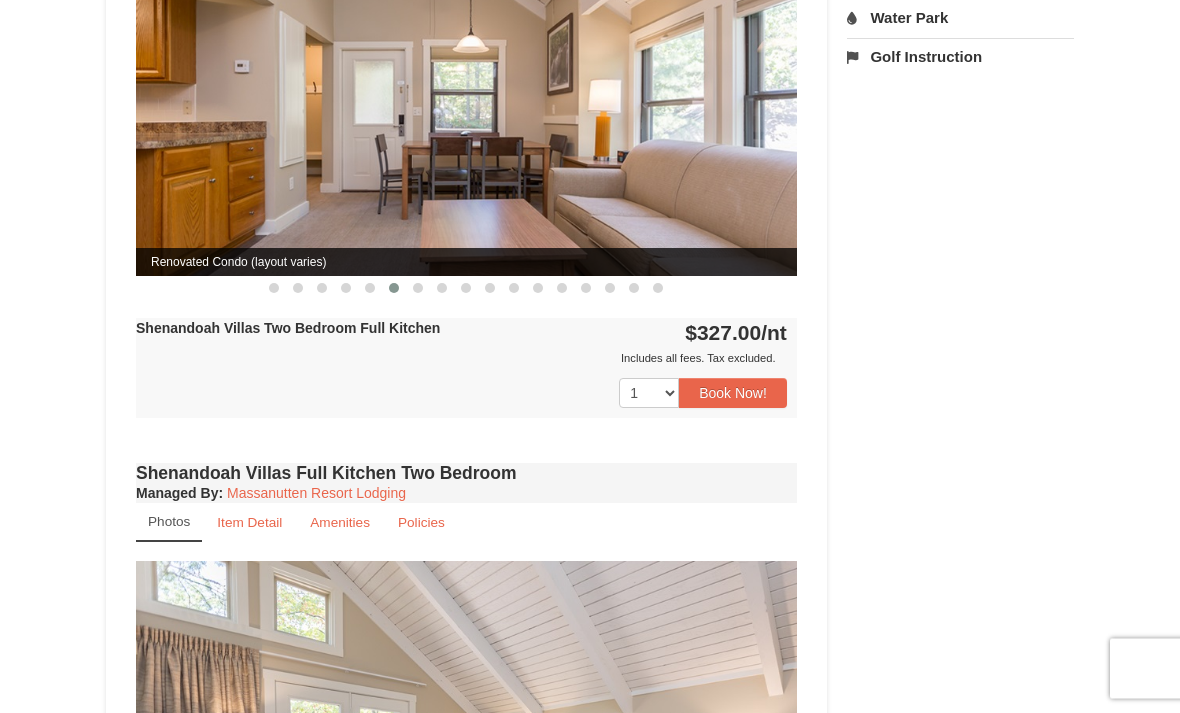 click on "Book Now!" at bounding box center [733, 394] 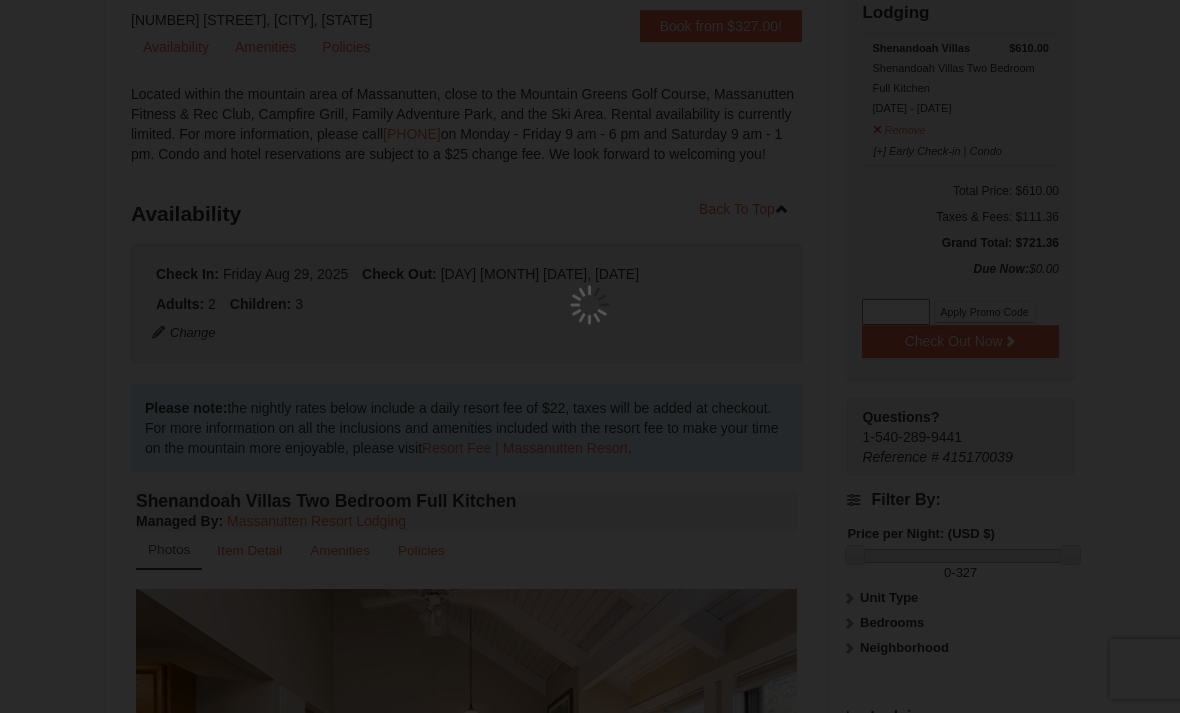 scroll, scrollTop: 195, scrollLeft: 0, axis: vertical 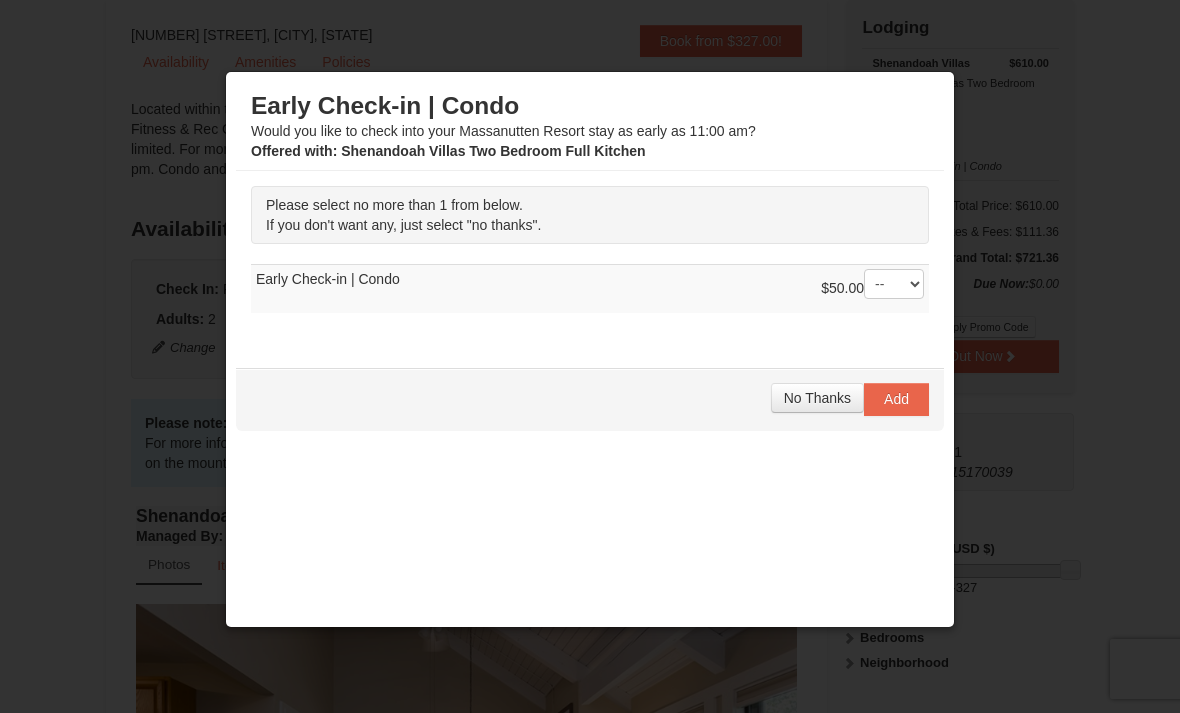click on "No Thanks" at bounding box center (817, 398) 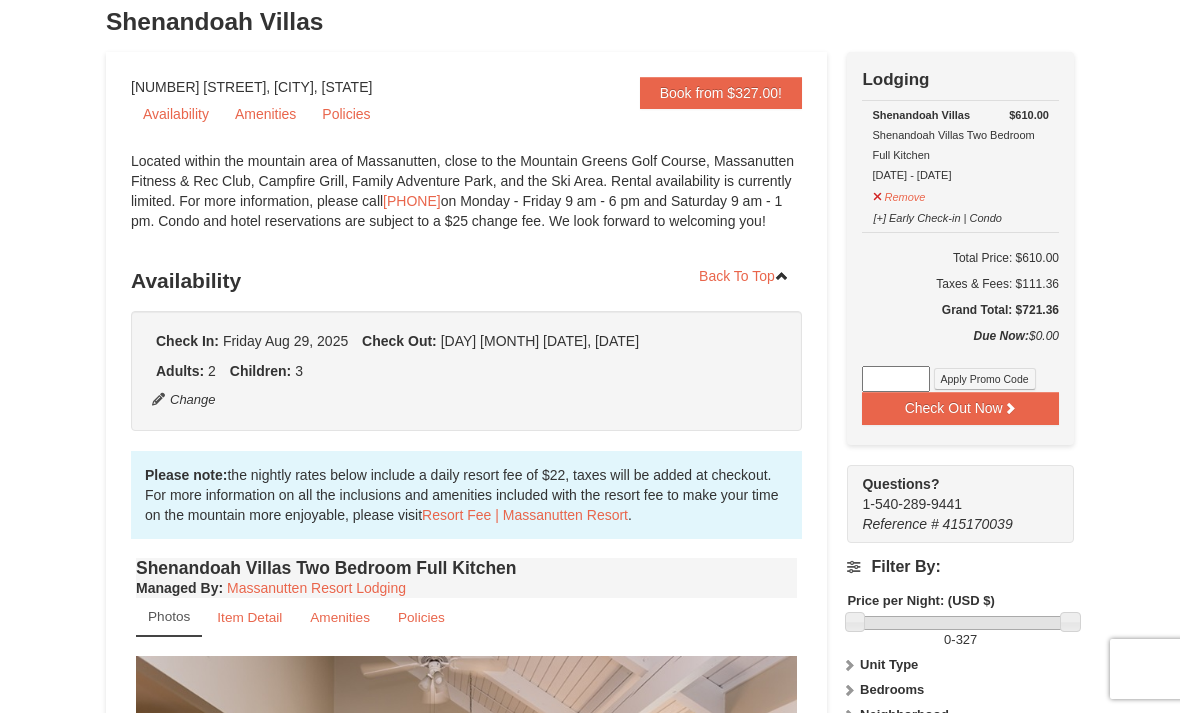 scroll, scrollTop: 142, scrollLeft: 0, axis: vertical 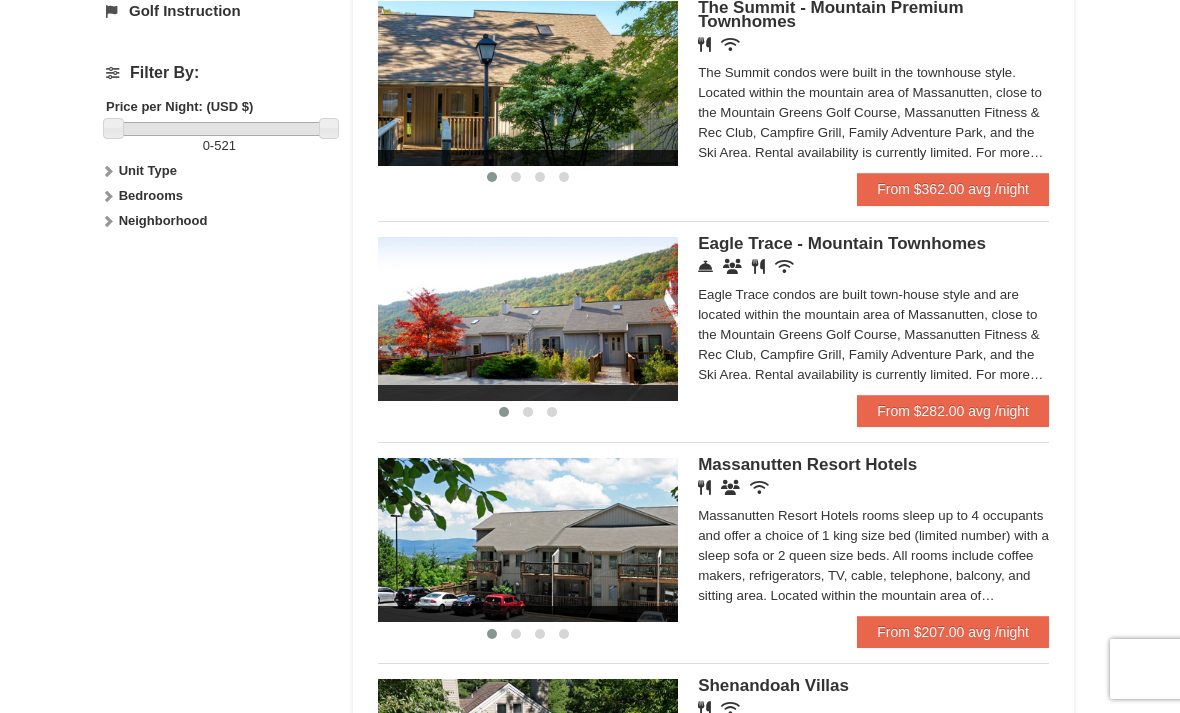 click on "From $282.00 avg /night" at bounding box center [953, 411] 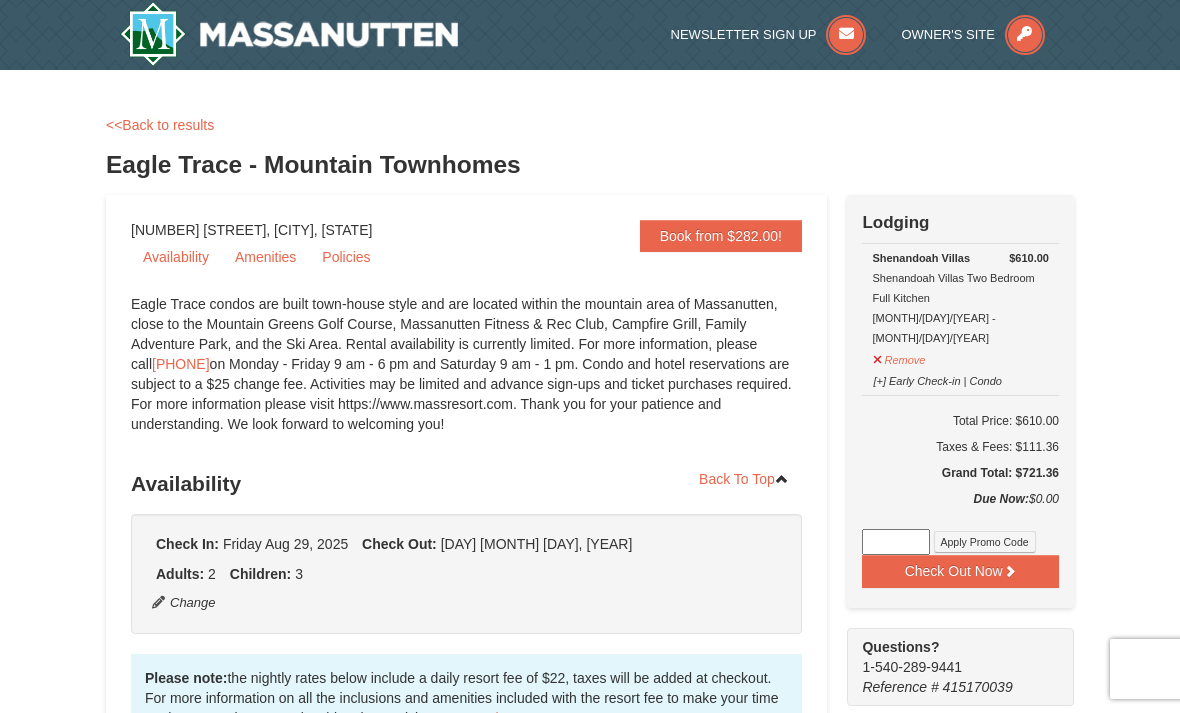 scroll, scrollTop: 0, scrollLeft: 0, axis: both 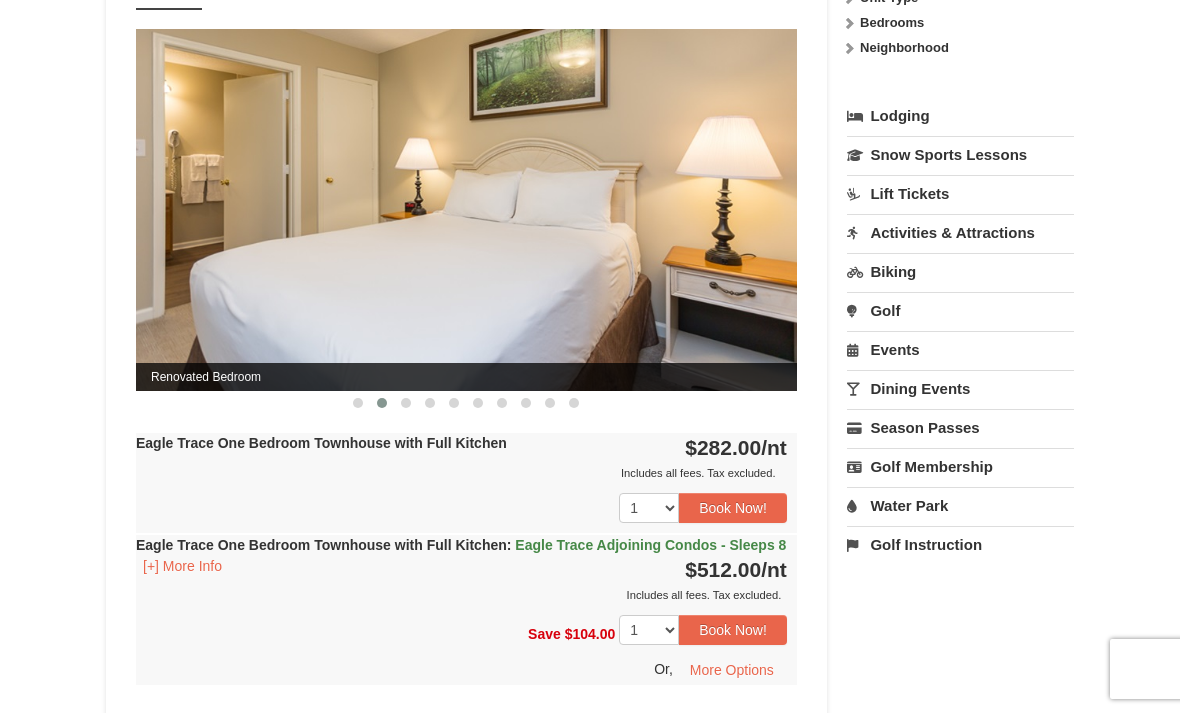 click on "Eagle Trace One Bedroom Townhouse with Full Kitchen" at bounding box center (321, 443) 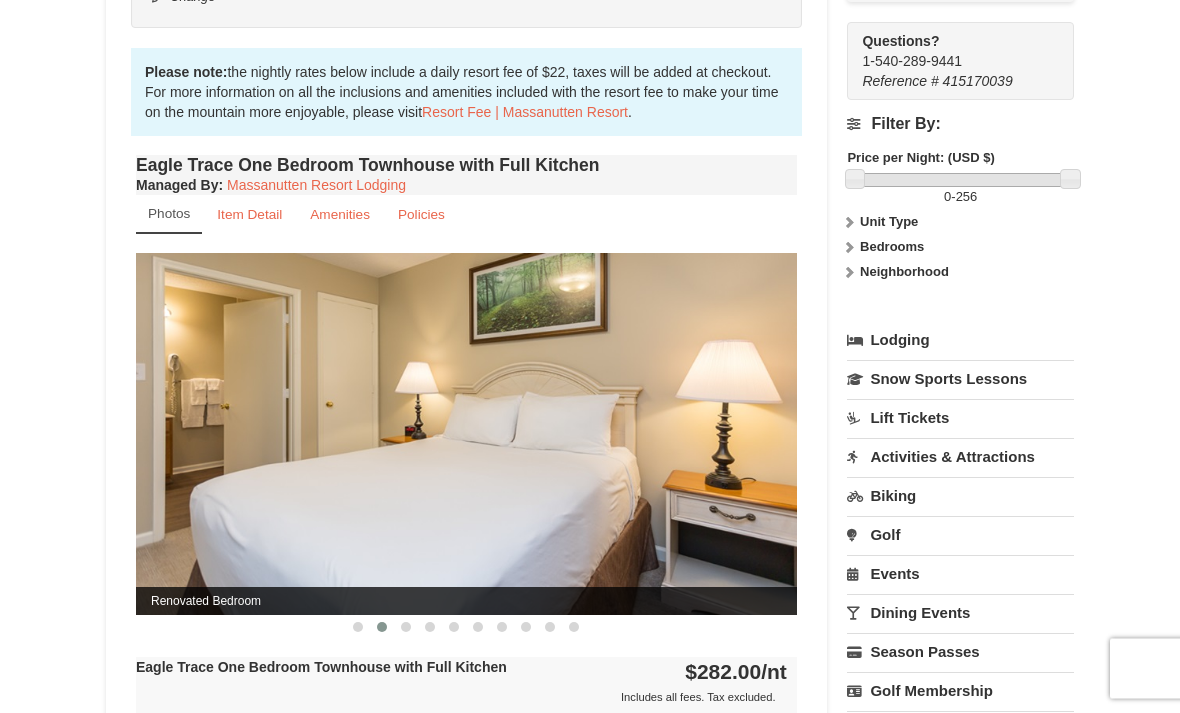click on "Item Detail" at bounding box center [249, 215] 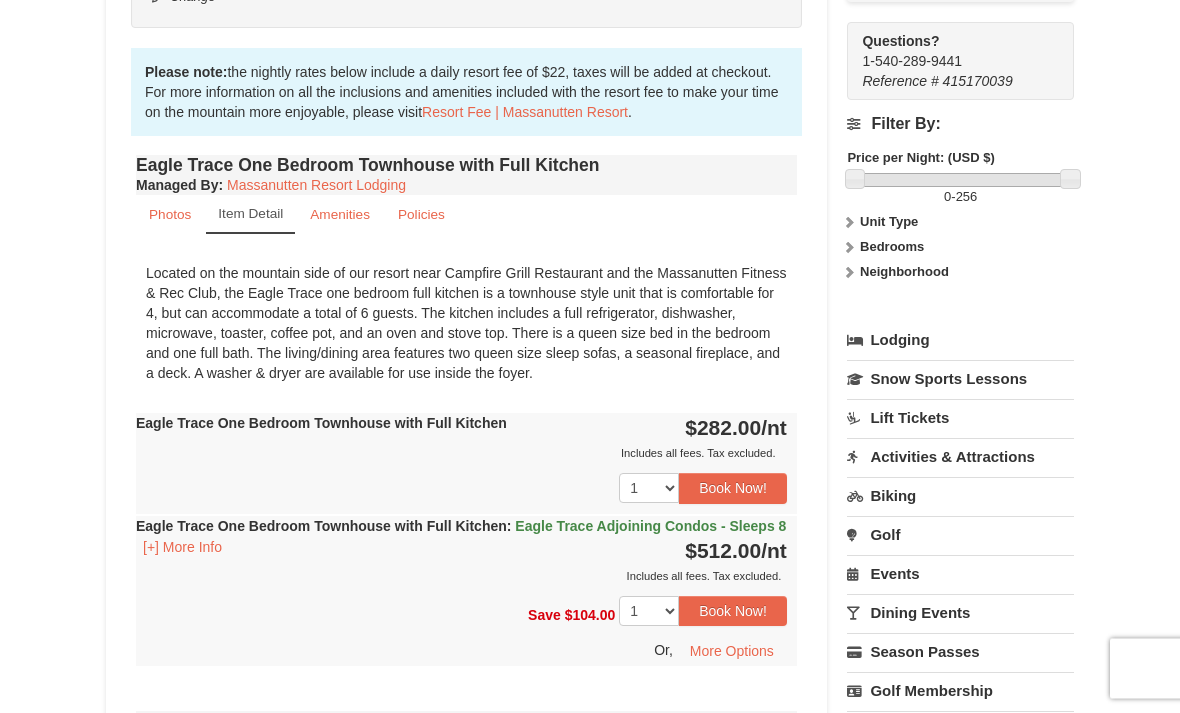 scroll, scrollTop: 606, scrollLeft: 0, axis: vertical 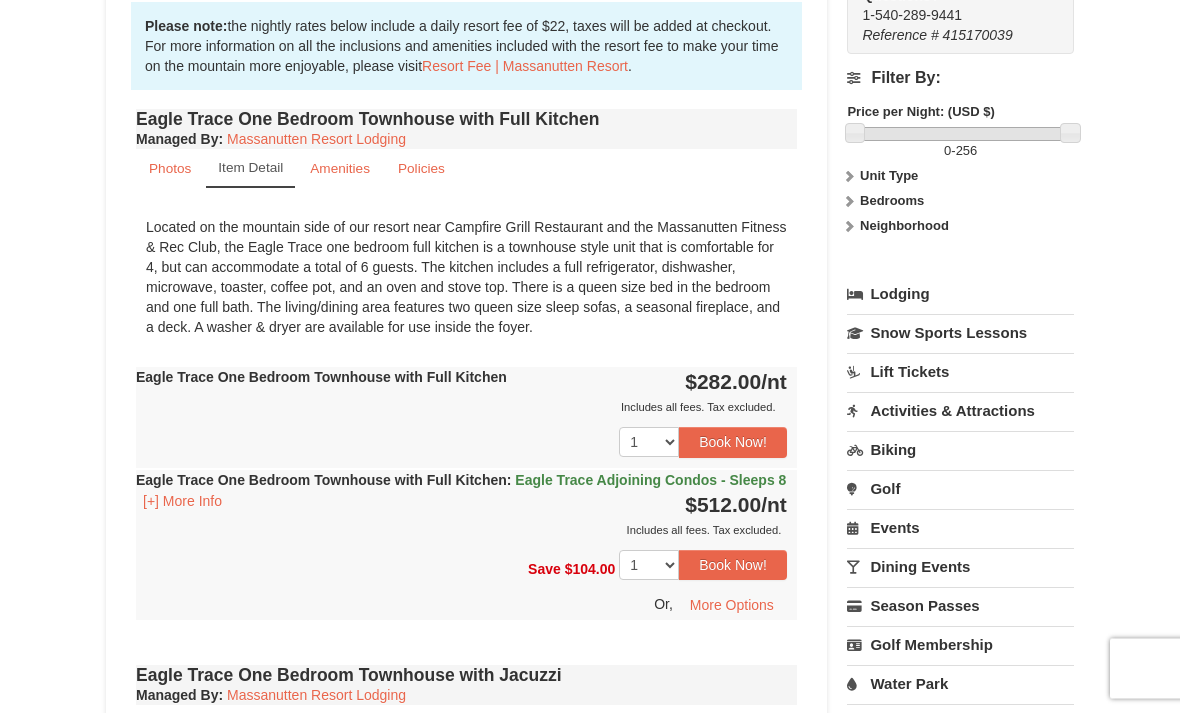 click on "Season Passes" at bounding box center (960, 606) 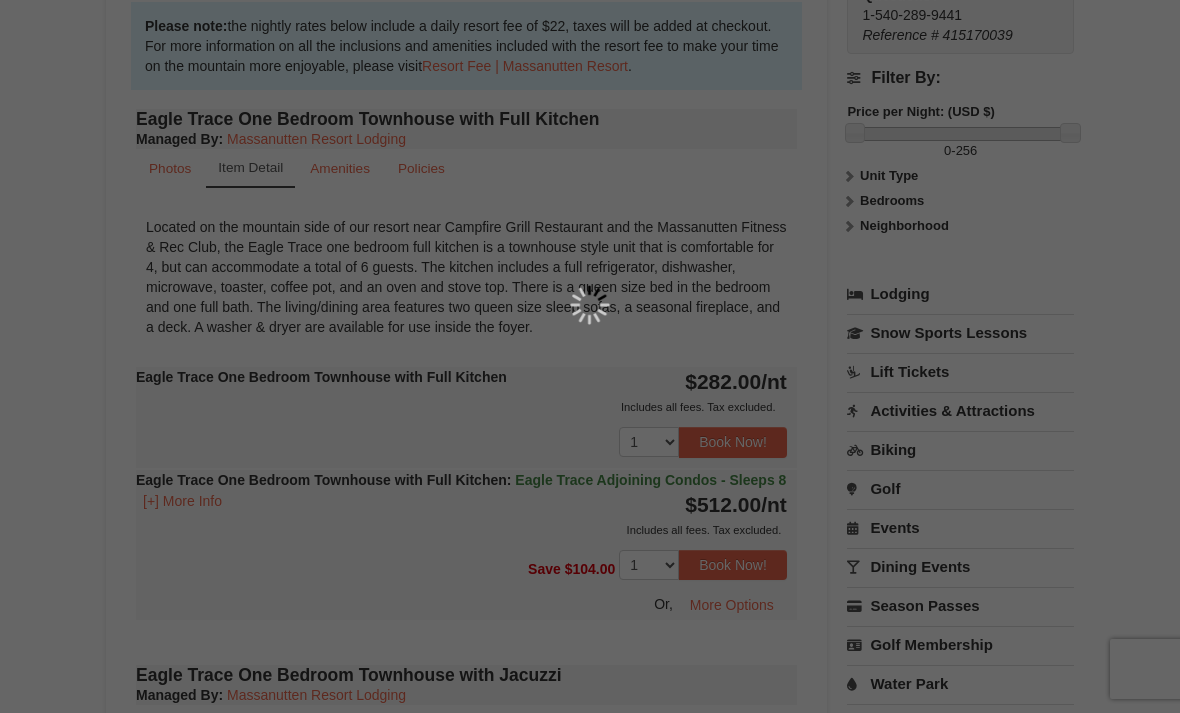 scroll, scrollTop: 0, scrollLeft: 0, axis: both 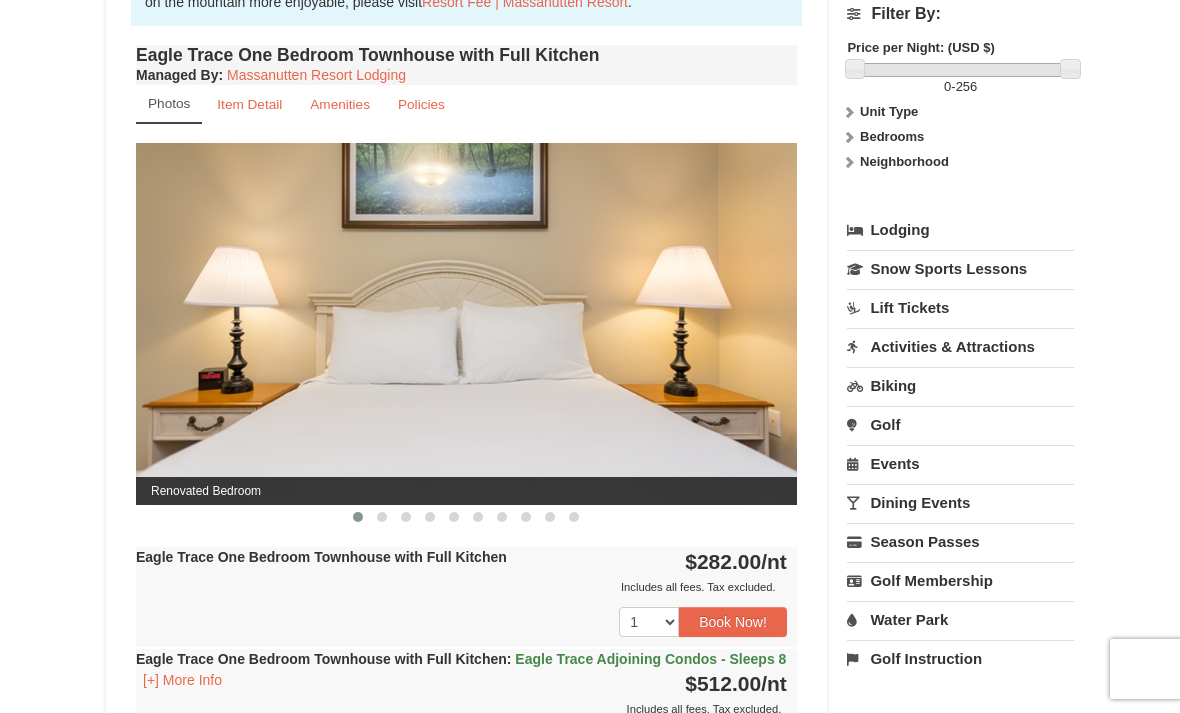 click on "Item Detail" at bounding box center [249, 104] 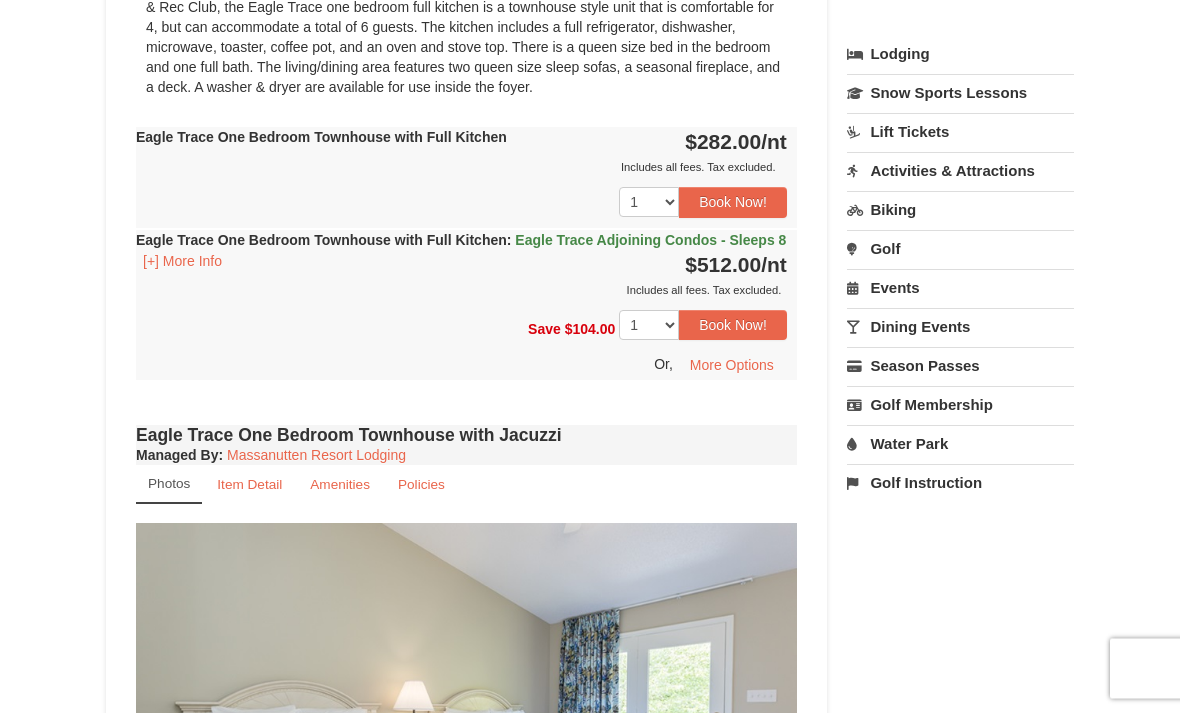 scroll, scrollTop: 903, scrollLeft: 0, axis: vertical 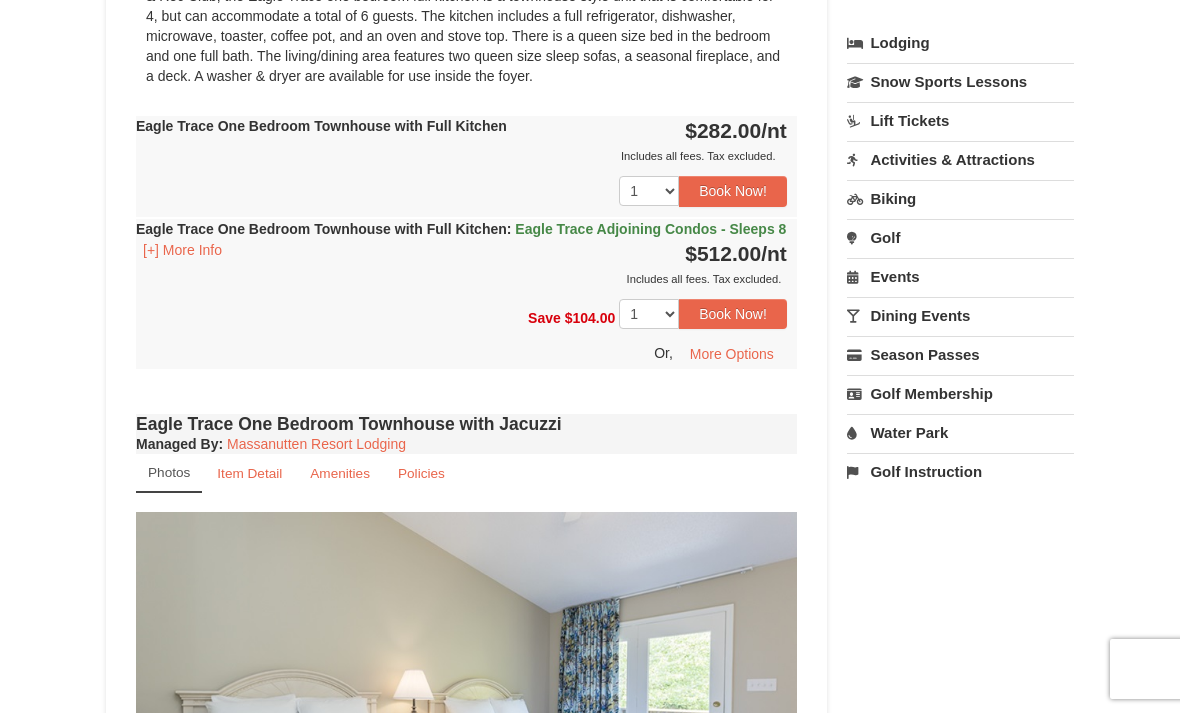 click on "Item Detail" at bounding box center (249, 473) 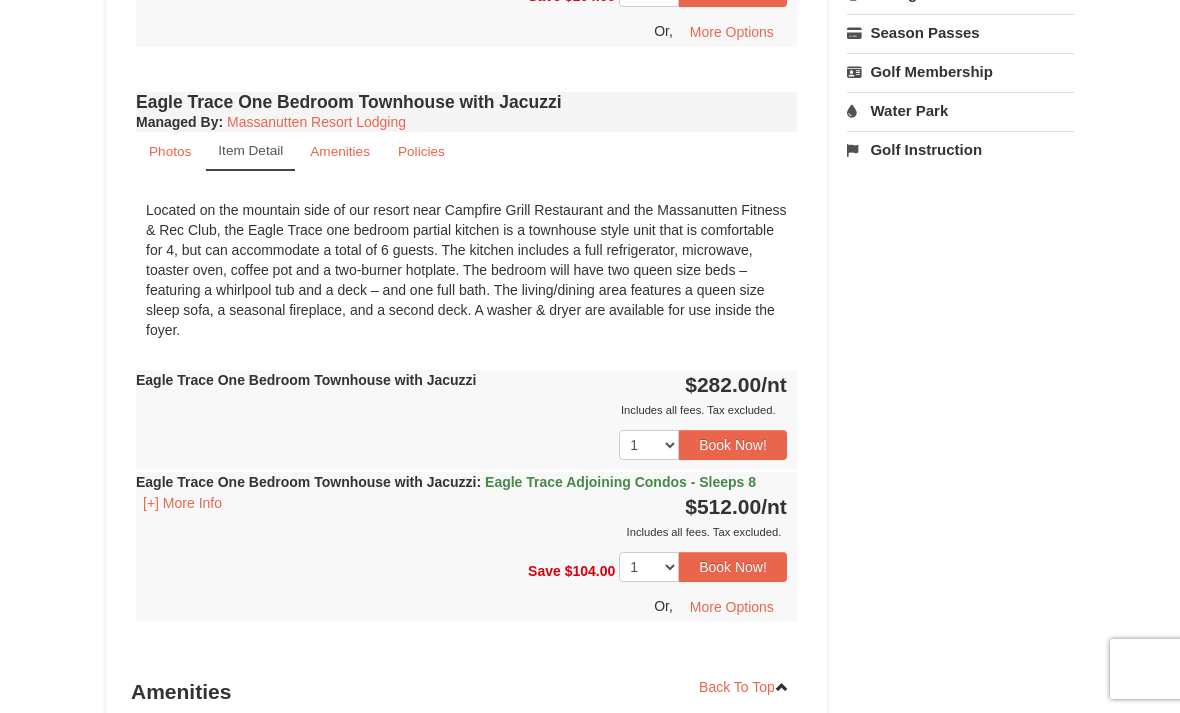 scroll, scrollTop: 1210, scrollLeft: 0, axis: vertical 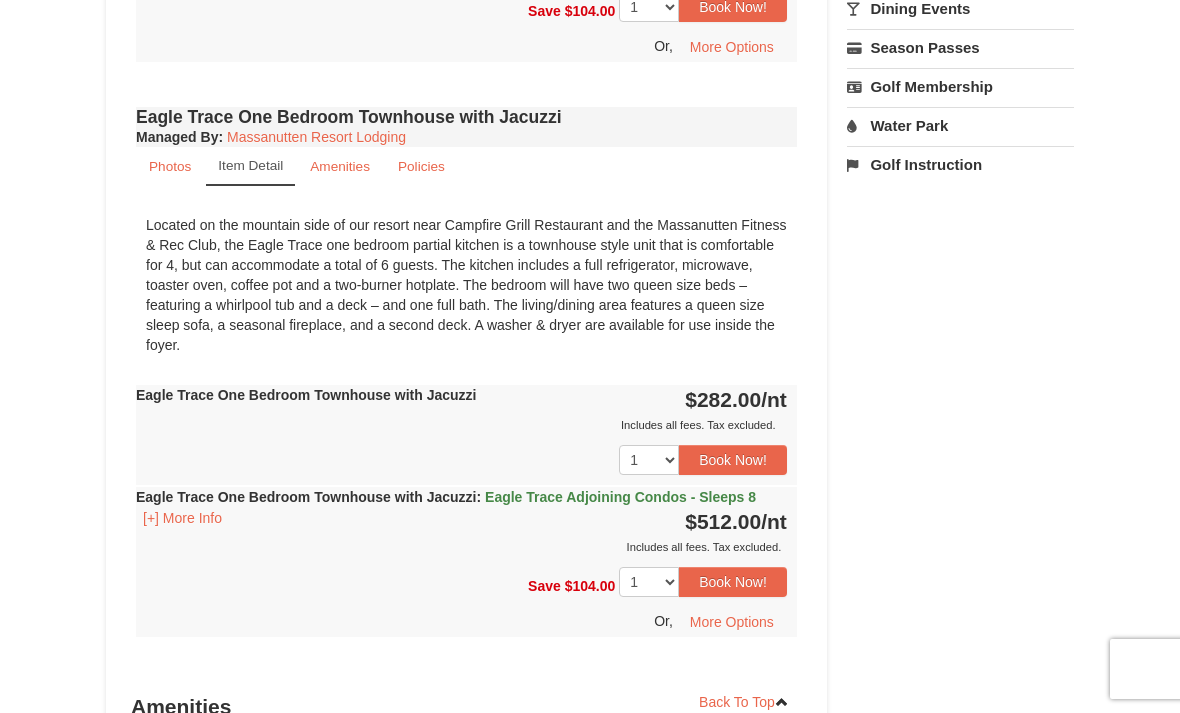 click on "Book Now!" at bounding box center (733, 460) 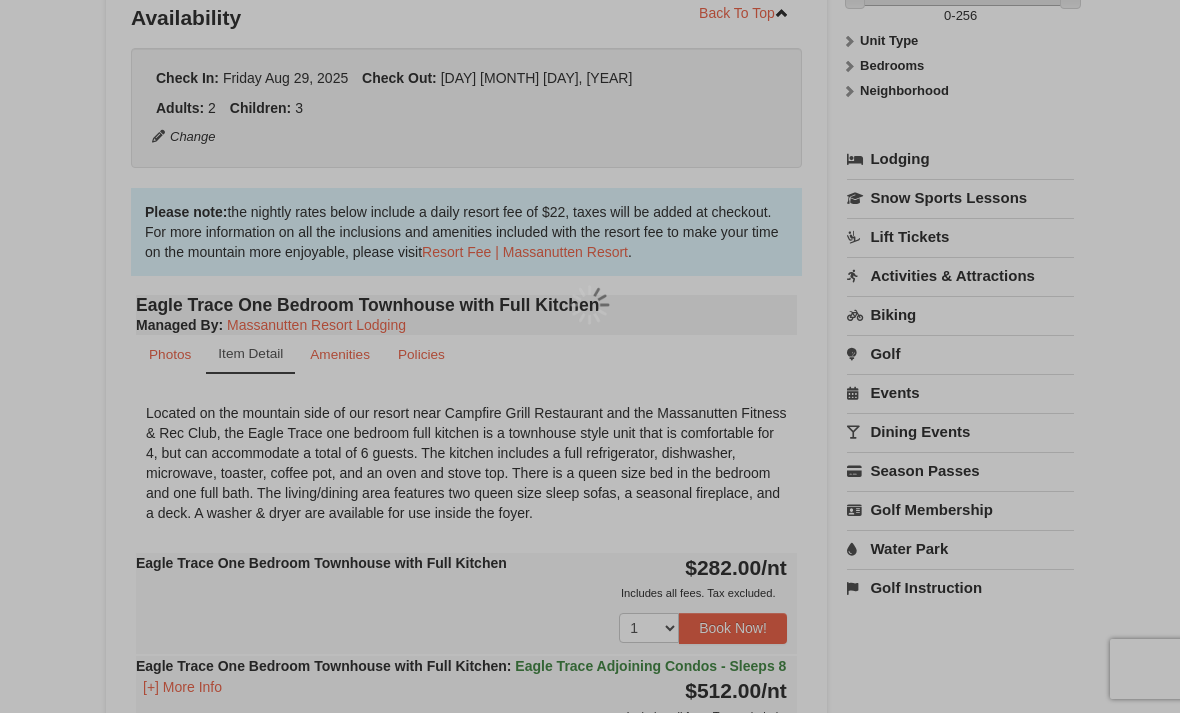 scroll, scrollTop: 195, scrollLeft: 0, axis: vertical 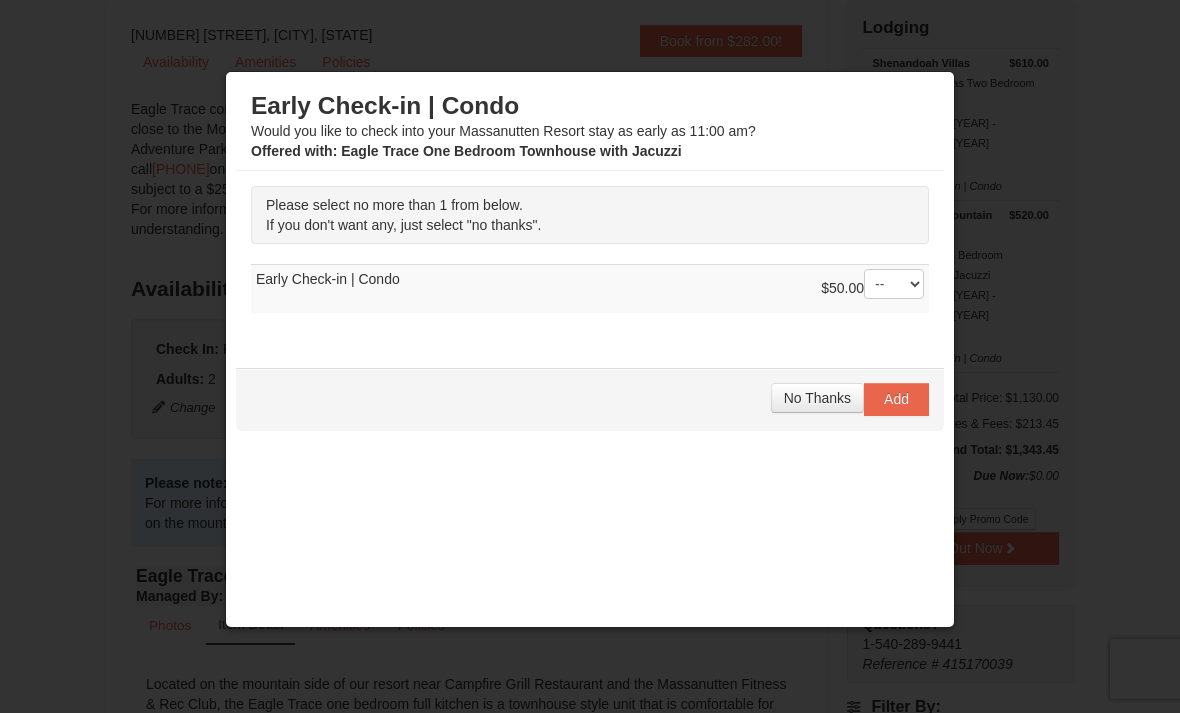 click on "No Thanks" at bounding box center [817, 398] 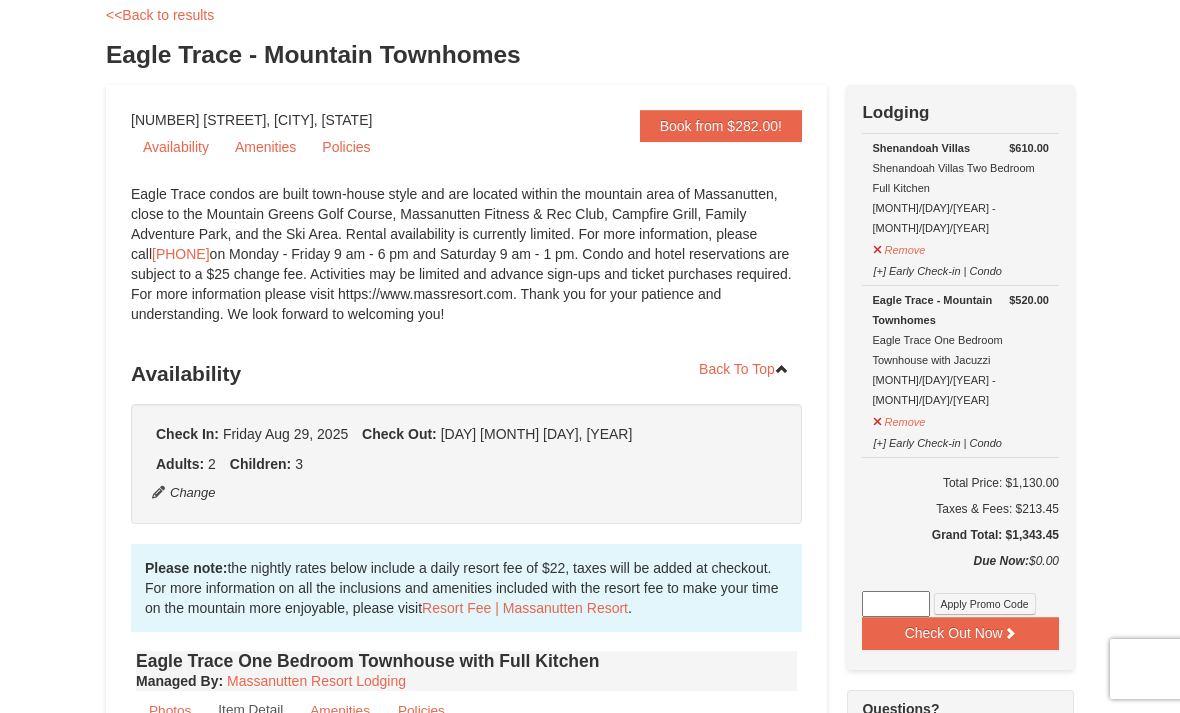 scroll, scrollTop: 95, scrollLeft: 0, axis: vertical 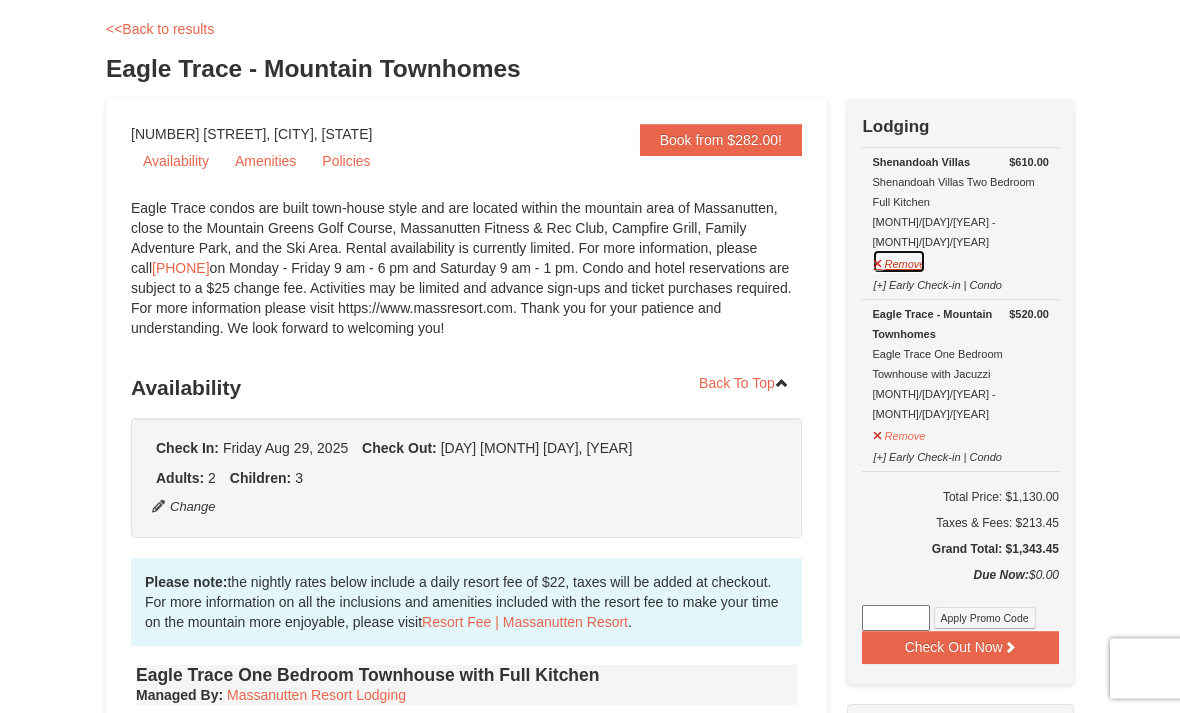 click on "Remove" at bounding box center (899, 262) 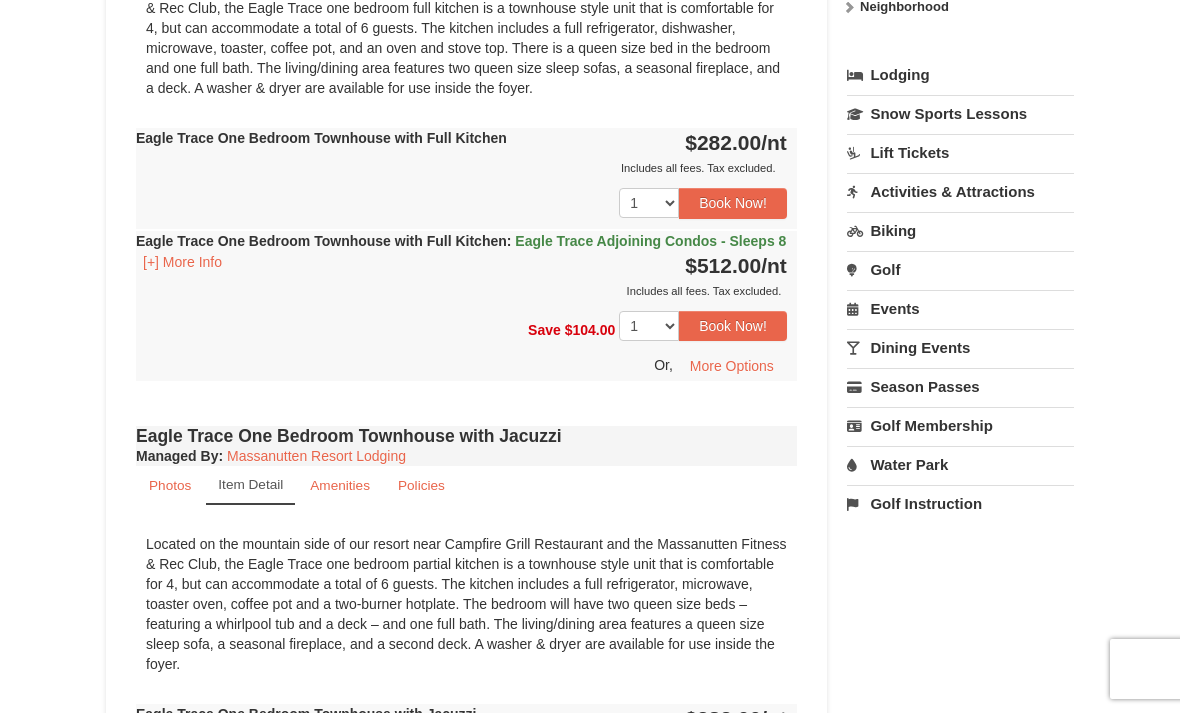 scroll, scrollTop: 890, scrollLeft: 0, axis: vertical 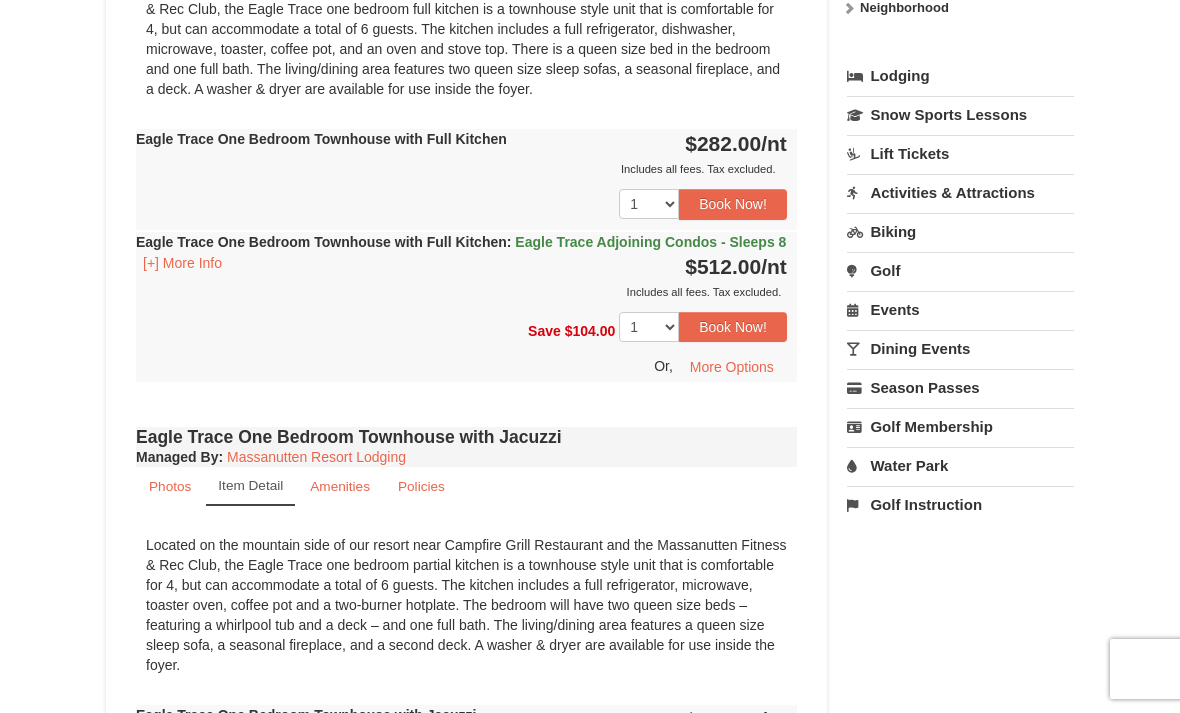 click on "Water Park" at bounding box center (960, 465) 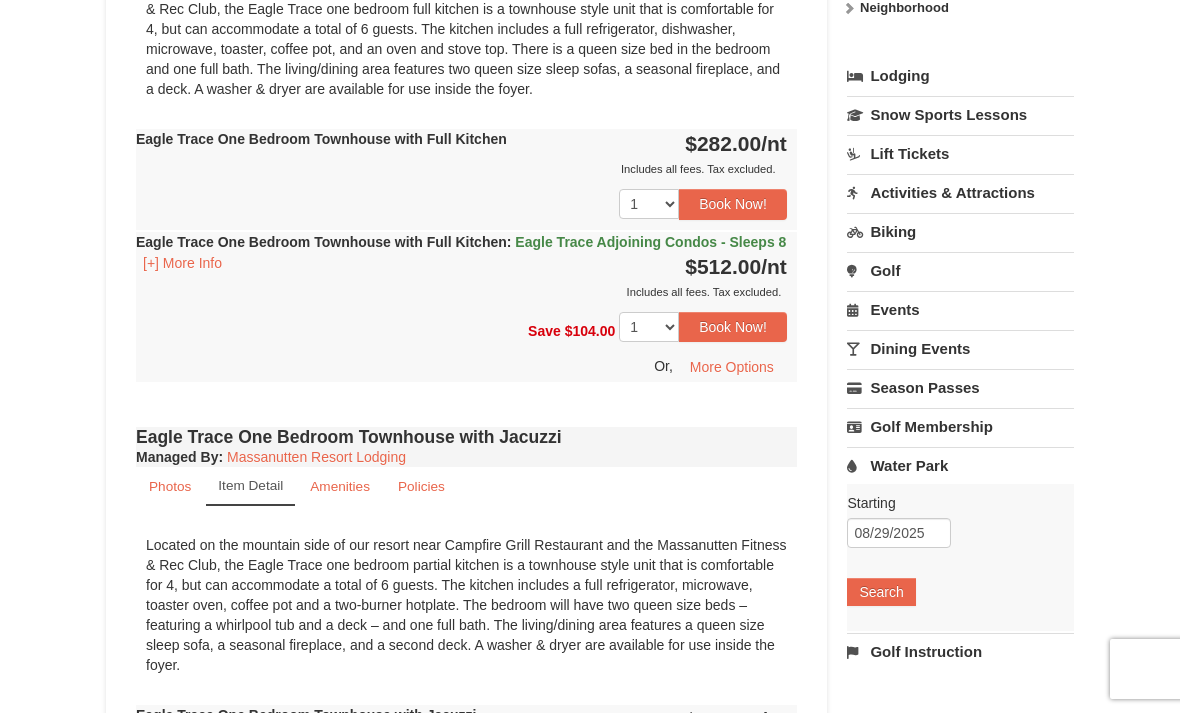 click on "Search" at bounding box center (881, 592) 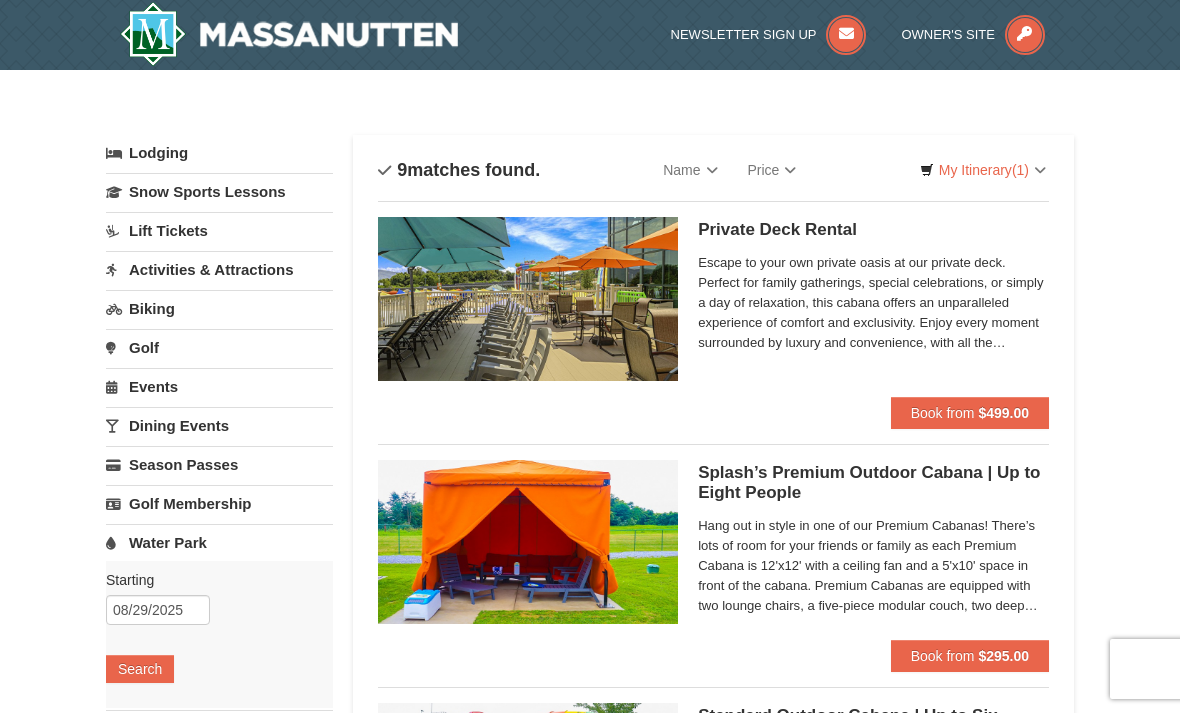 scroll, scrollTop: 0, scrollLeft: 0, axis: both 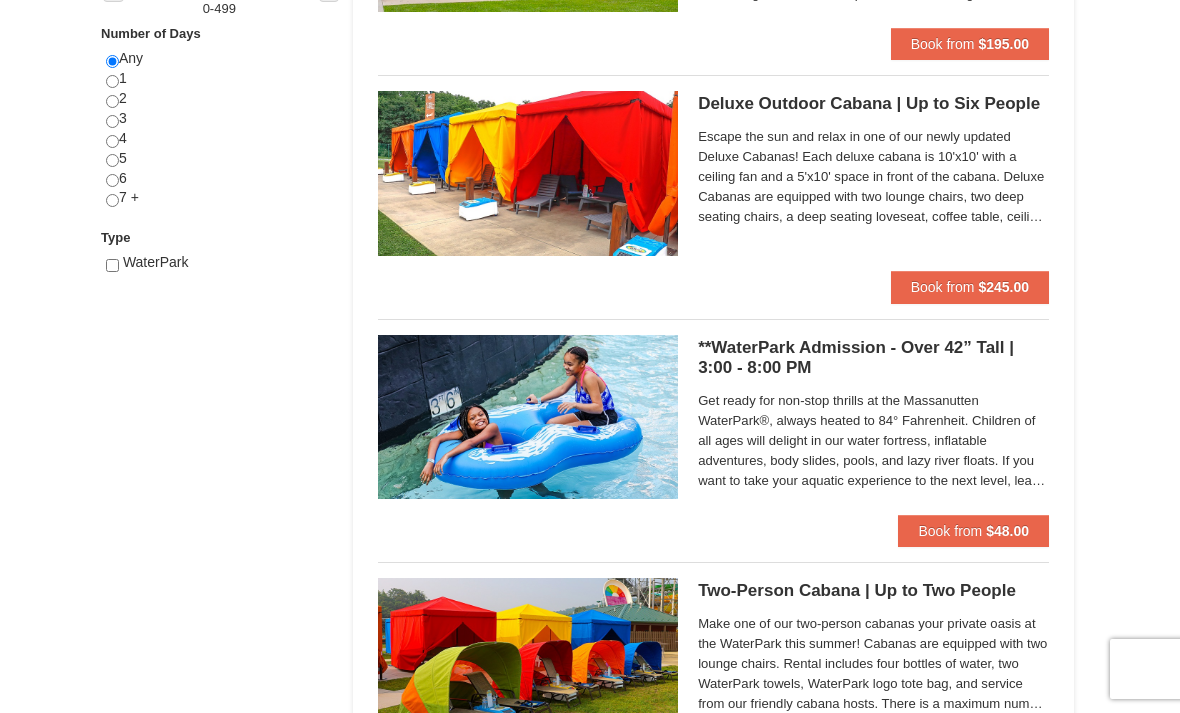 click on "Book from   $48.00" at bounding box center (973, 531) 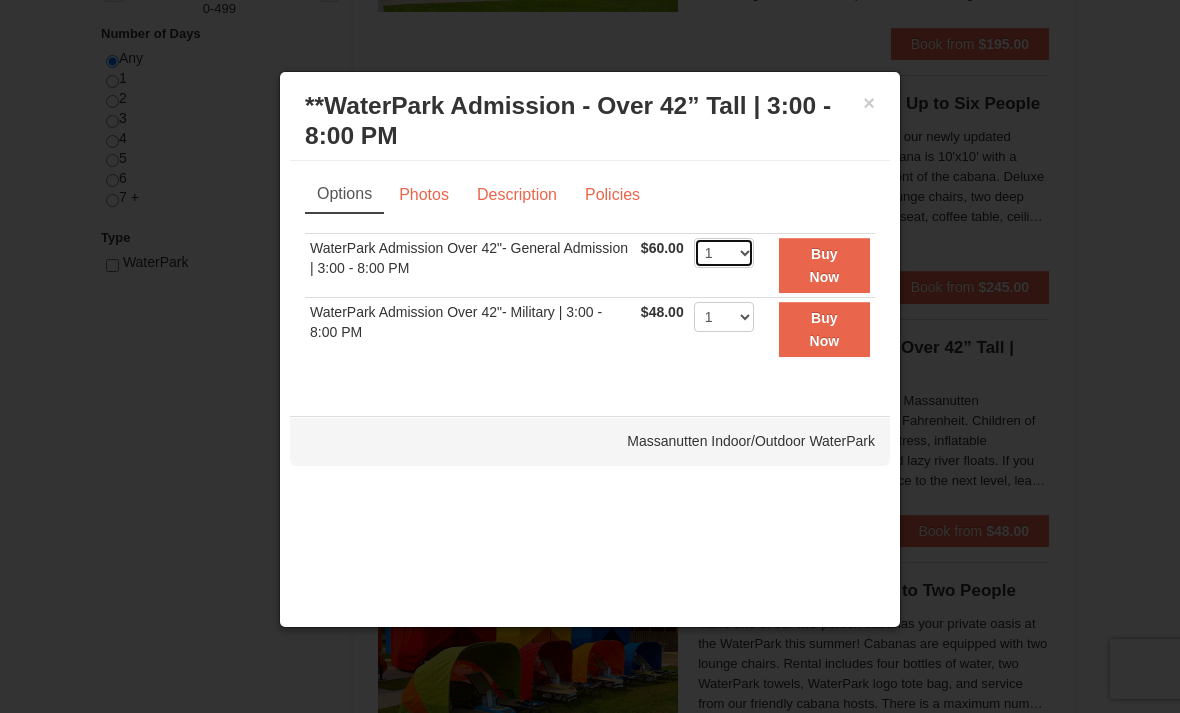 click on "1
2
3
4
5
6
7
8
9
10
11
12
13
14
15
16
17
18
19
20
21 22" at bounding box center (724, 253) 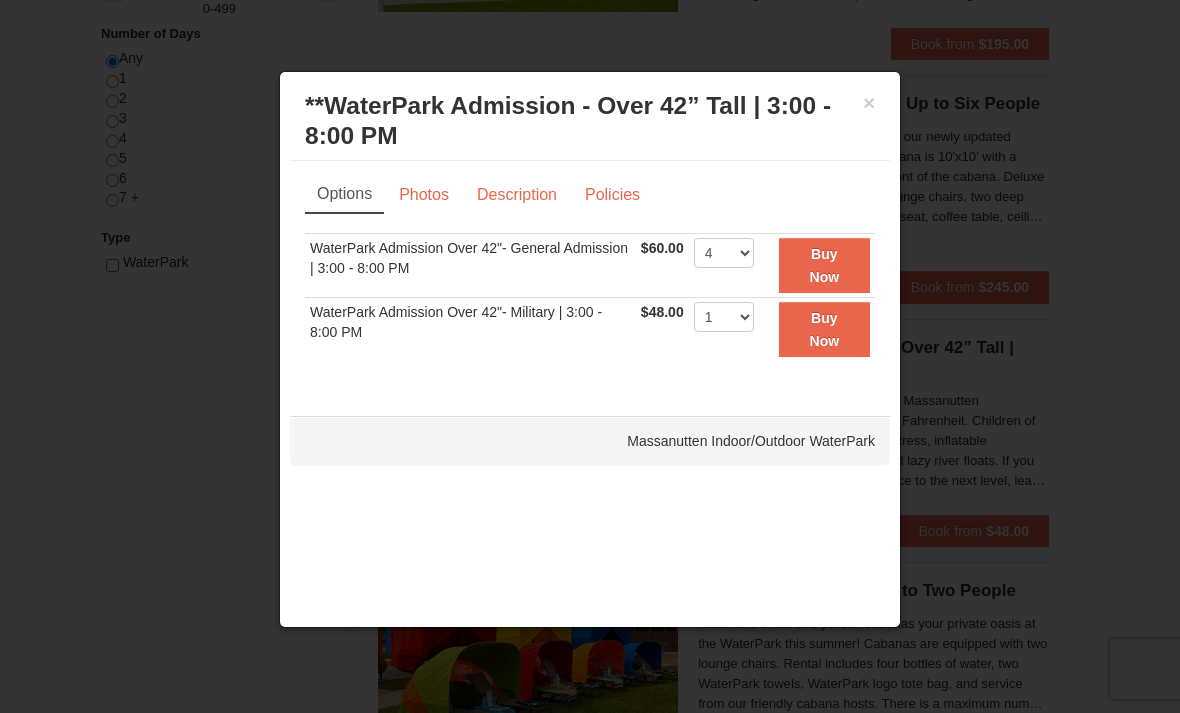 click on "Buy Now" at bounding box center [825, 265] 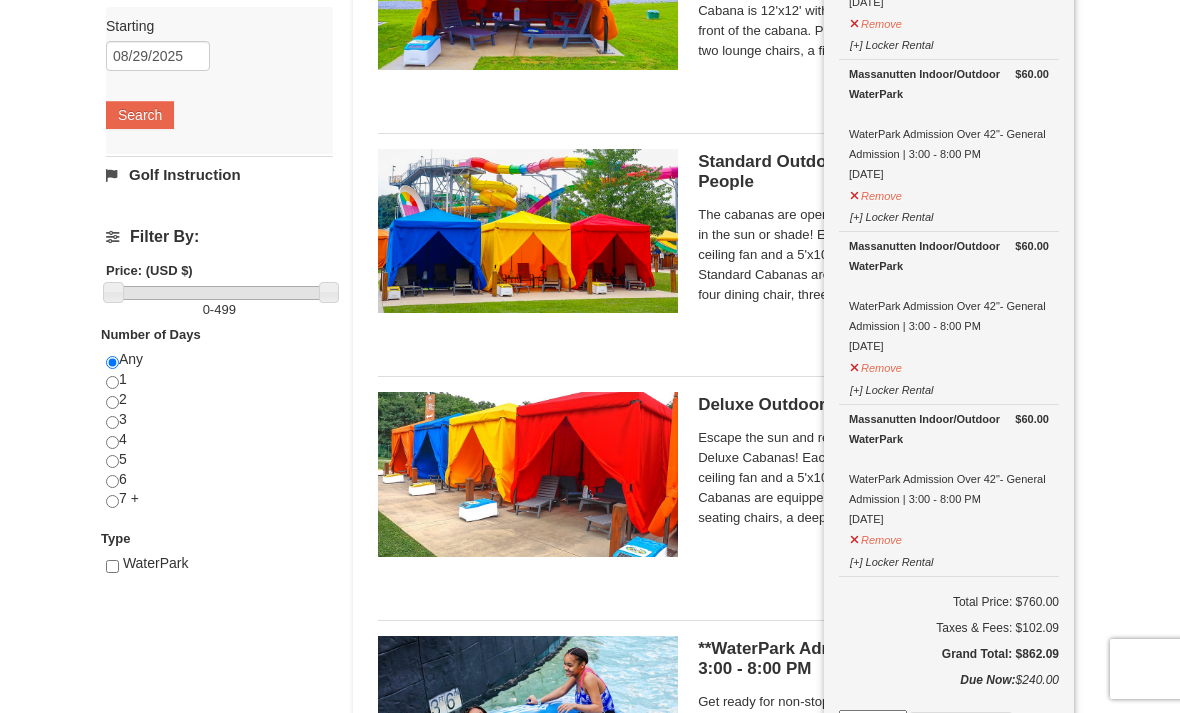 scroll, scrollTop: 573, scrollLeft: 0, axis: vertical 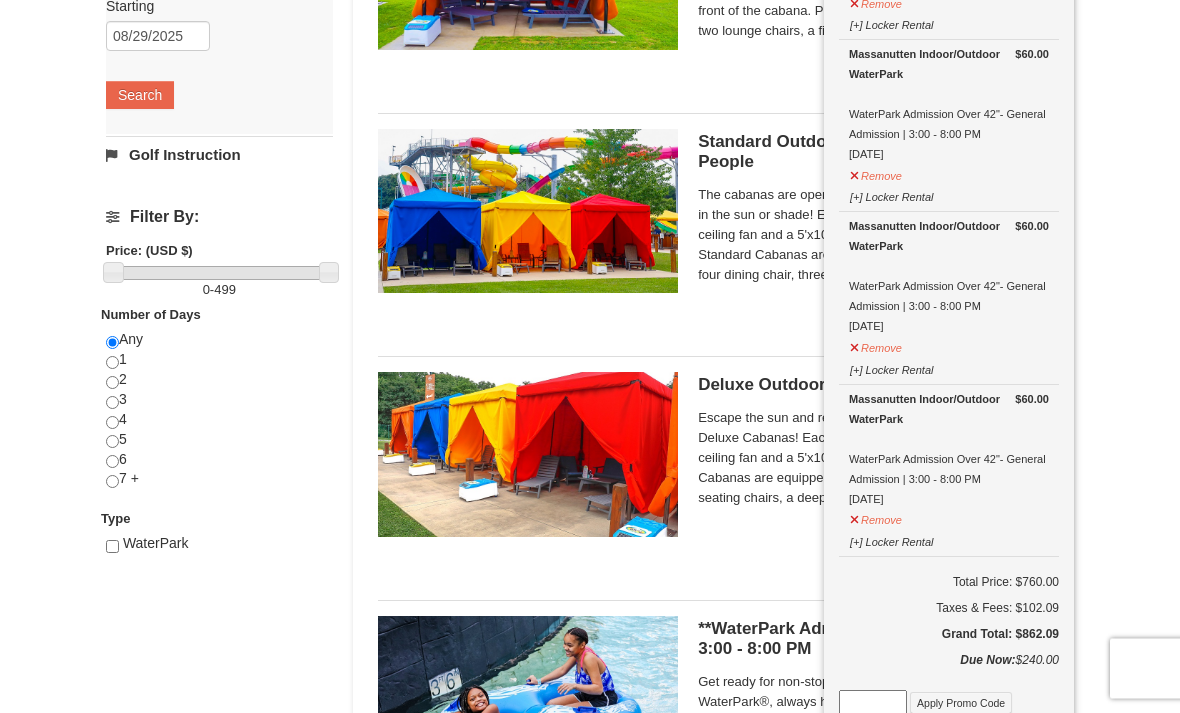 click on "[DATE] - [DATE]" at bounding box center (590, 685) 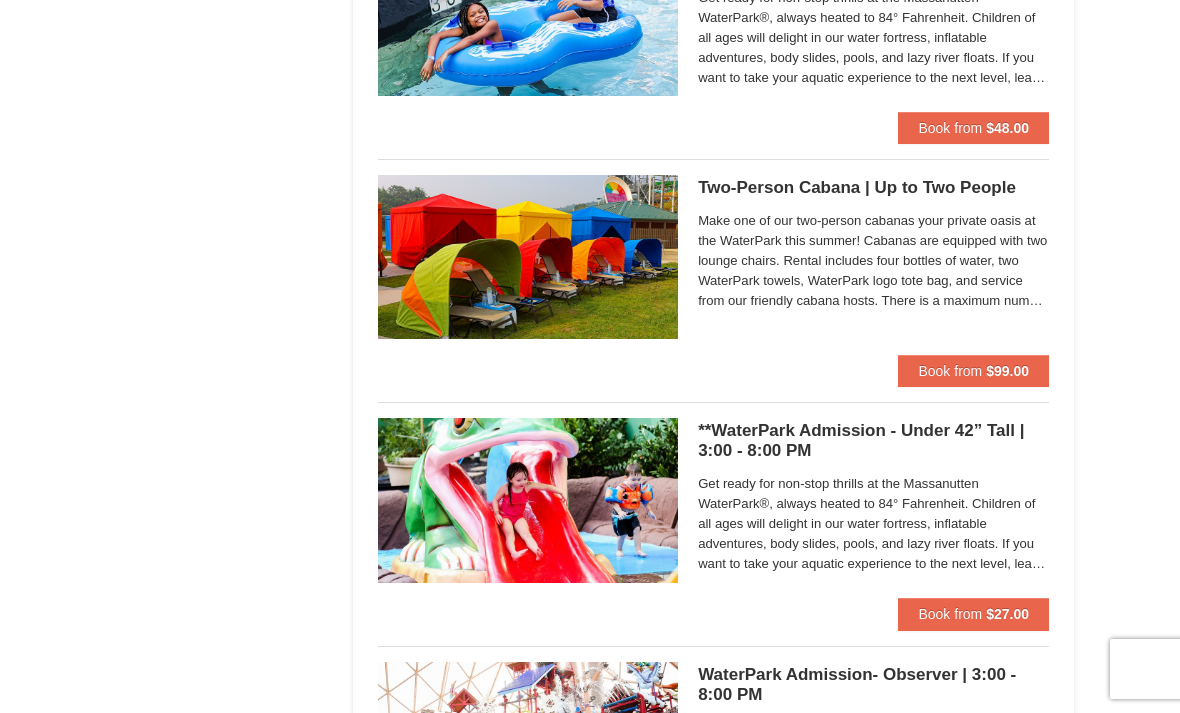 scroll, scrollTop: 1360, scrollLeft: 0, axis: vertical 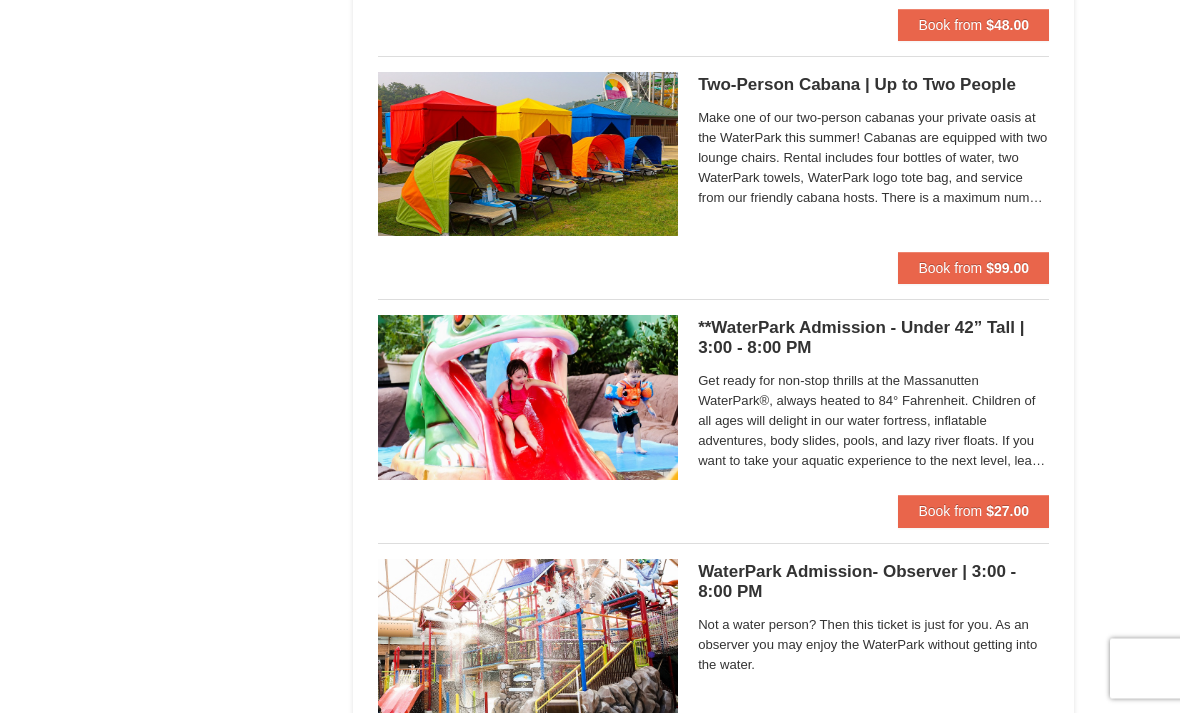 click on "Book from   $27.00" at bounding box center (973, 512) 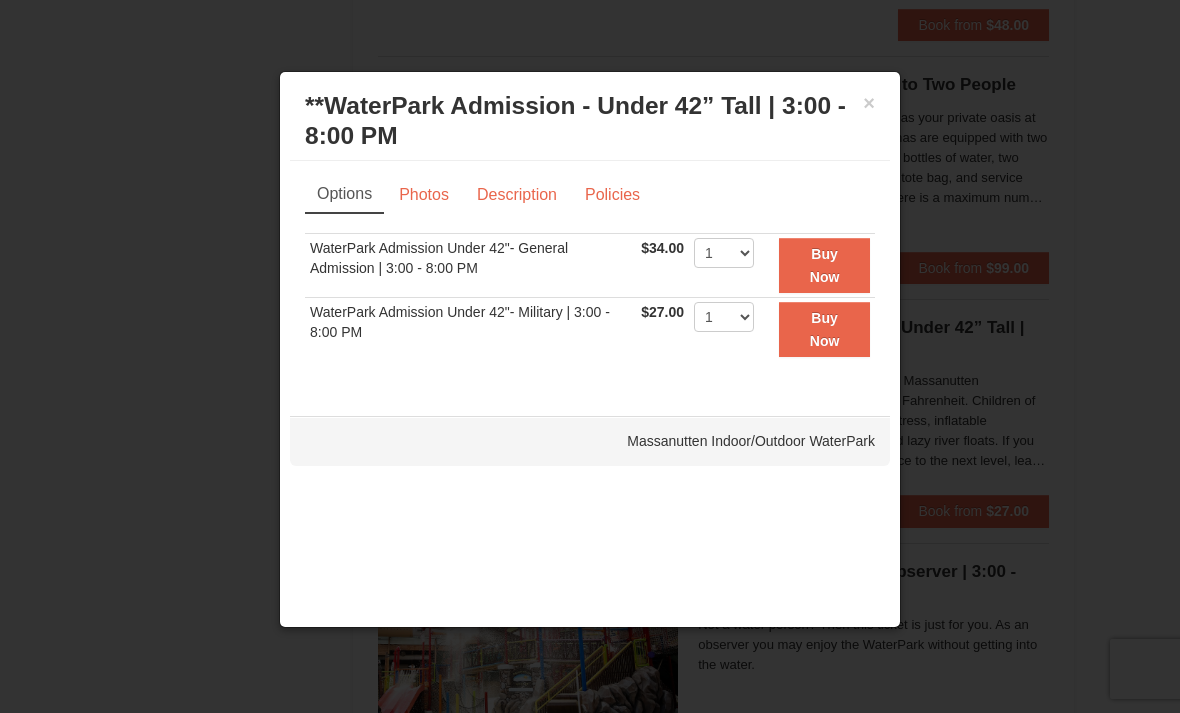 click on "Buy Now" at bounding box center [825, 265] 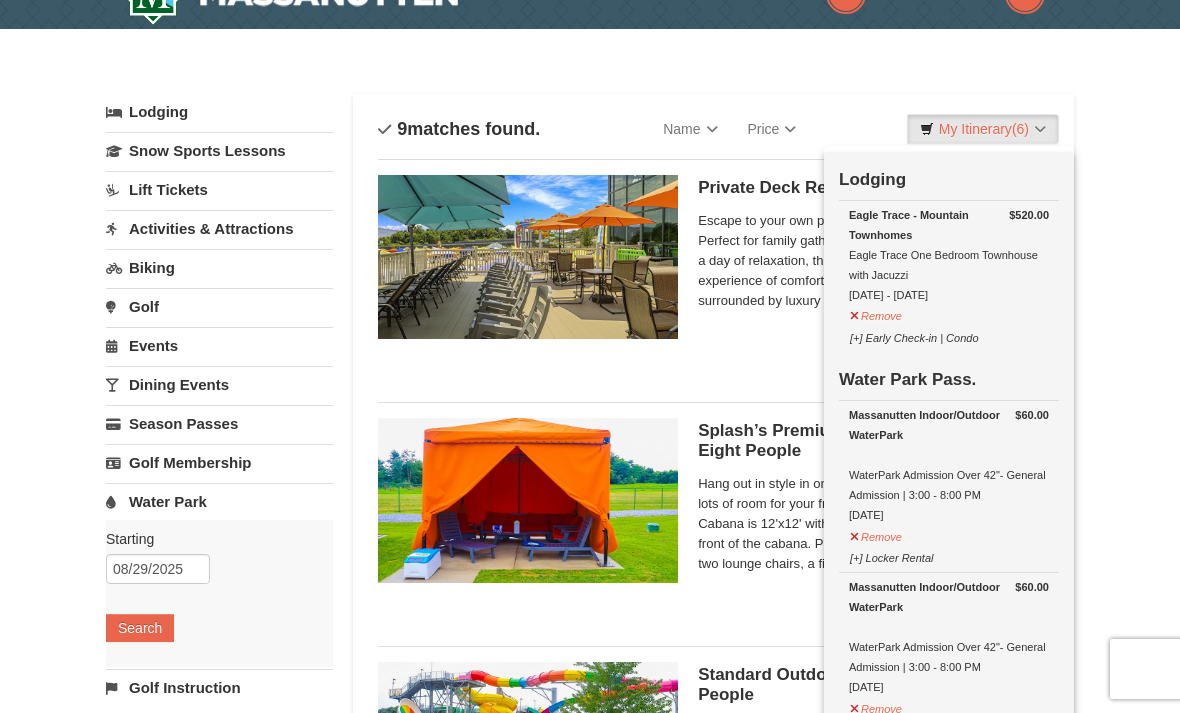 scroll, scrollTop: 0, scrollLeft: 0, axis: both 